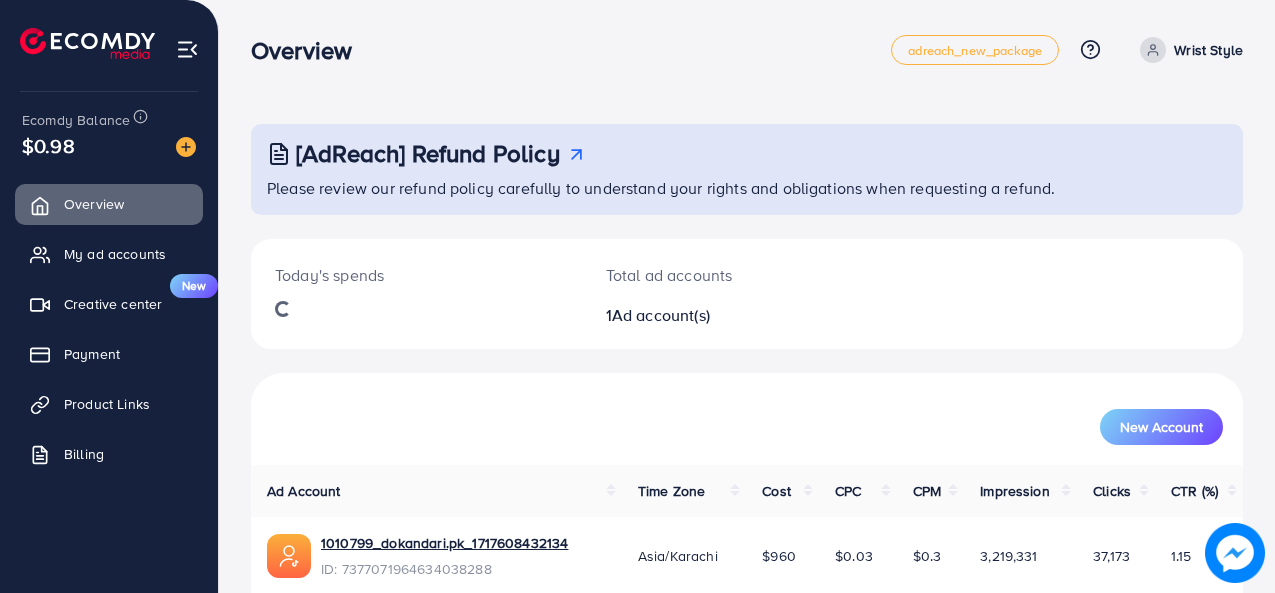 scroll, scrollTop: 0, scrollLeft: 0, axis: both 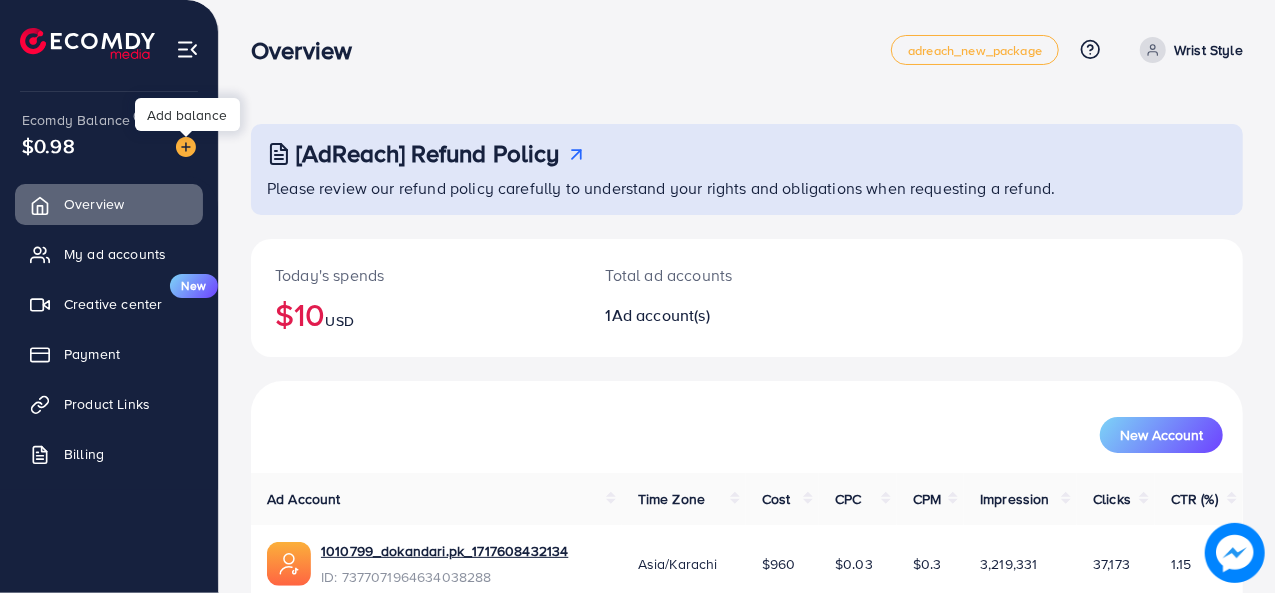 click at bounding box center (186, 147) 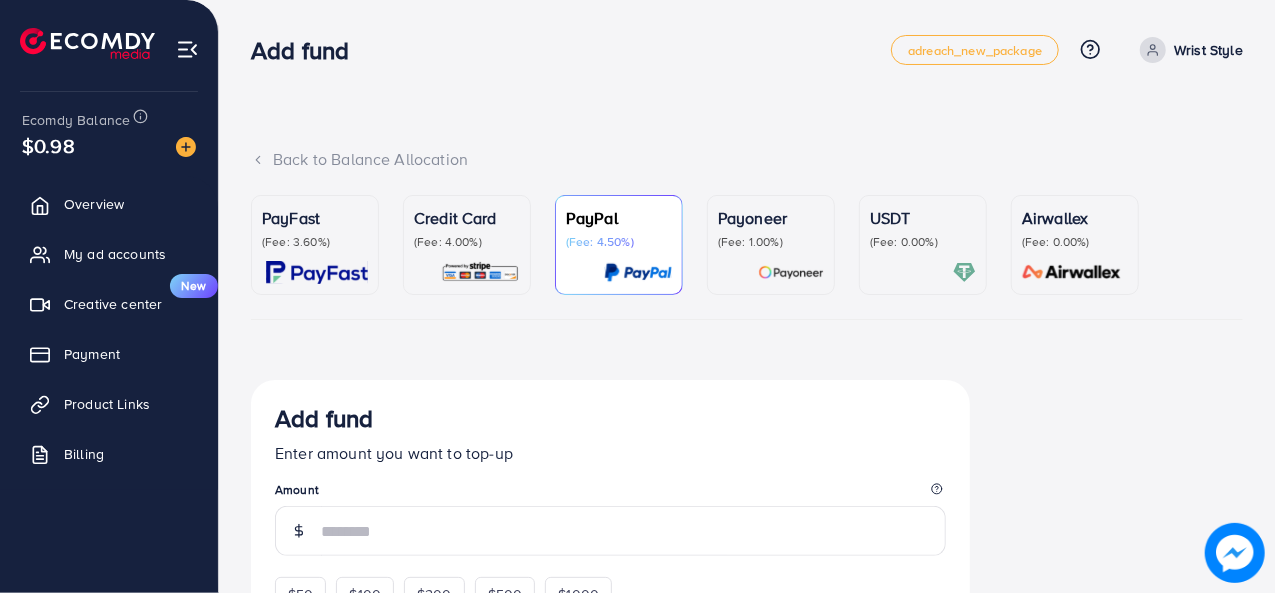 click on "(Fee: 0.00%)" at bounding box center [923, 242] 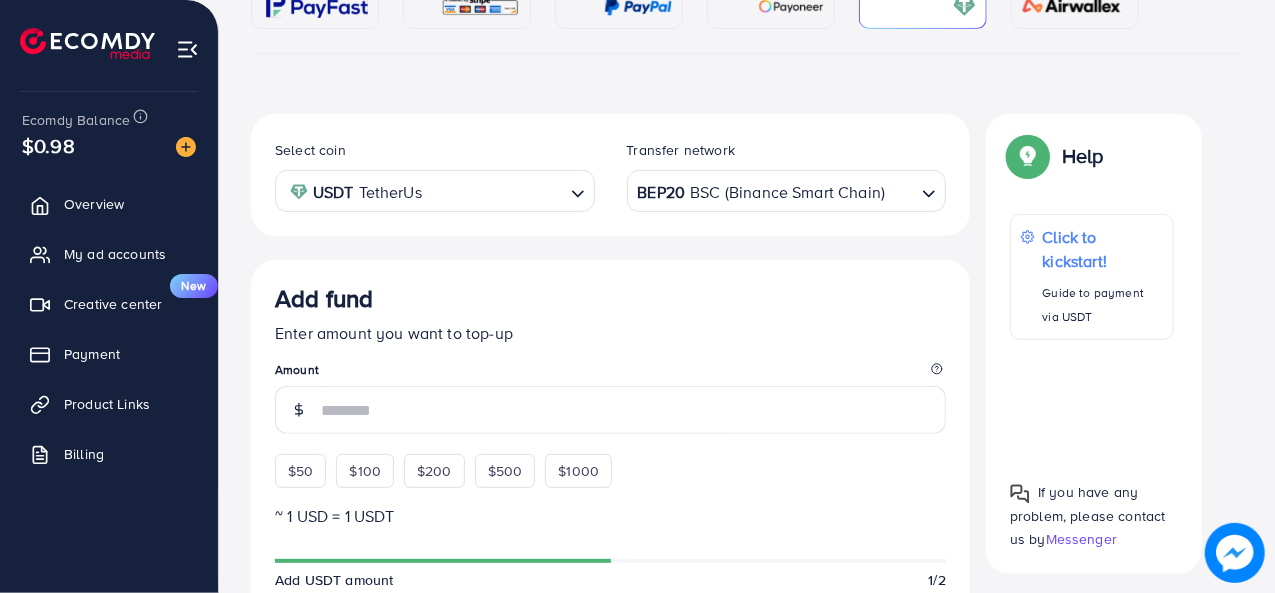 scroll, scrollTop: 266, scrollLeft: 0, axis: vertical 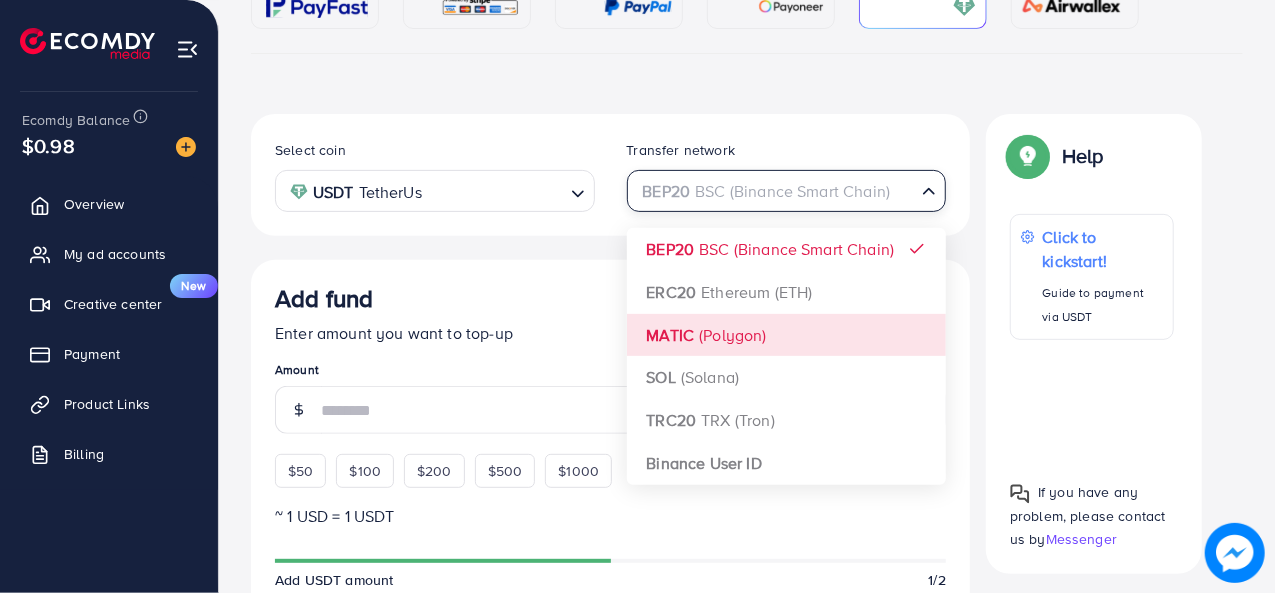 click at bounding box center (495, 191) 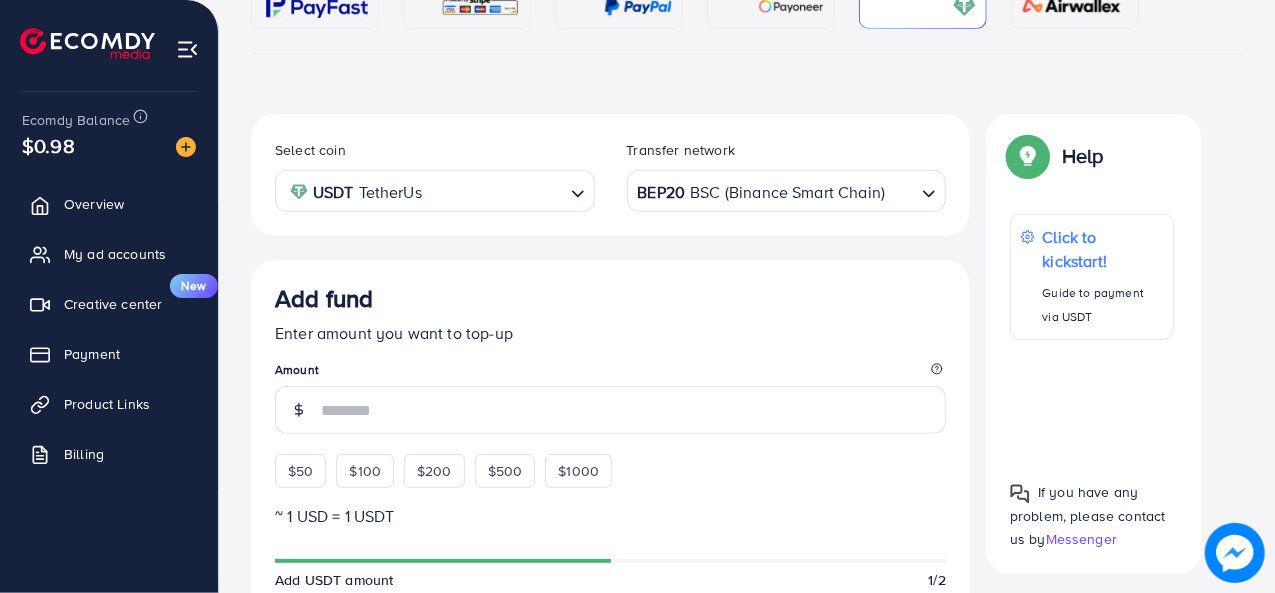 click on "Select coin   USDT TetherUs           Loading...     USDT TetherUs USDC USD Coin       Transfer network   BEP20 BSC (Binance Smart Chain)           Loading..." at bounding box center [610, 175] 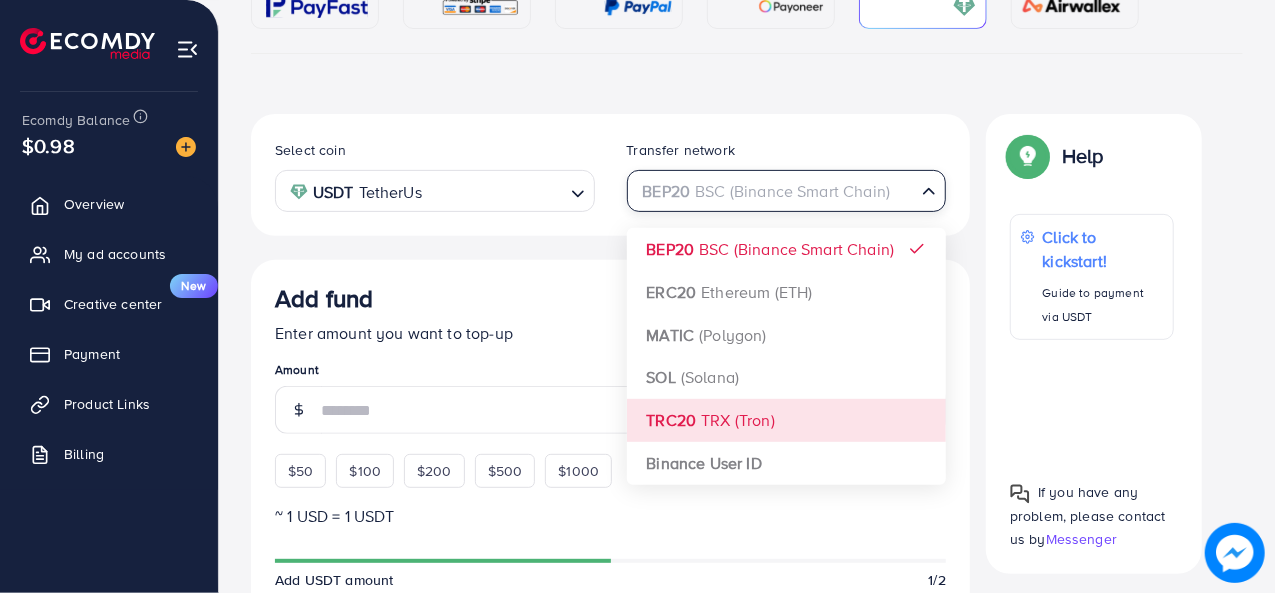 click on "Select coin   USDT TetherUs           Loading...     Transfer network   BEP20 BSC (Binance Smart Chain)           Loading...     BEP20 BSC (Binance Smart Chain) ERC20 Ethereum (ETH) MATIC (Polygon) SOL (Solana) TRC20 TRX (Tron) Binance User ID        Add fund  Enter amount you want to top-up Amount $50 $100 $200 $500 $1000  ~ 1 USD = 1 USDT   Add USDT amount  1/2 I would like to make a donation to support my Account Manager. 5% 10% 15% 20%  Continue   Summary   Amount   --   Payment Method   --   Coin type   --   Service charge   (6.00%)   --   Transfer network   --   Total Amount   --" at bounding box center (610, 629) 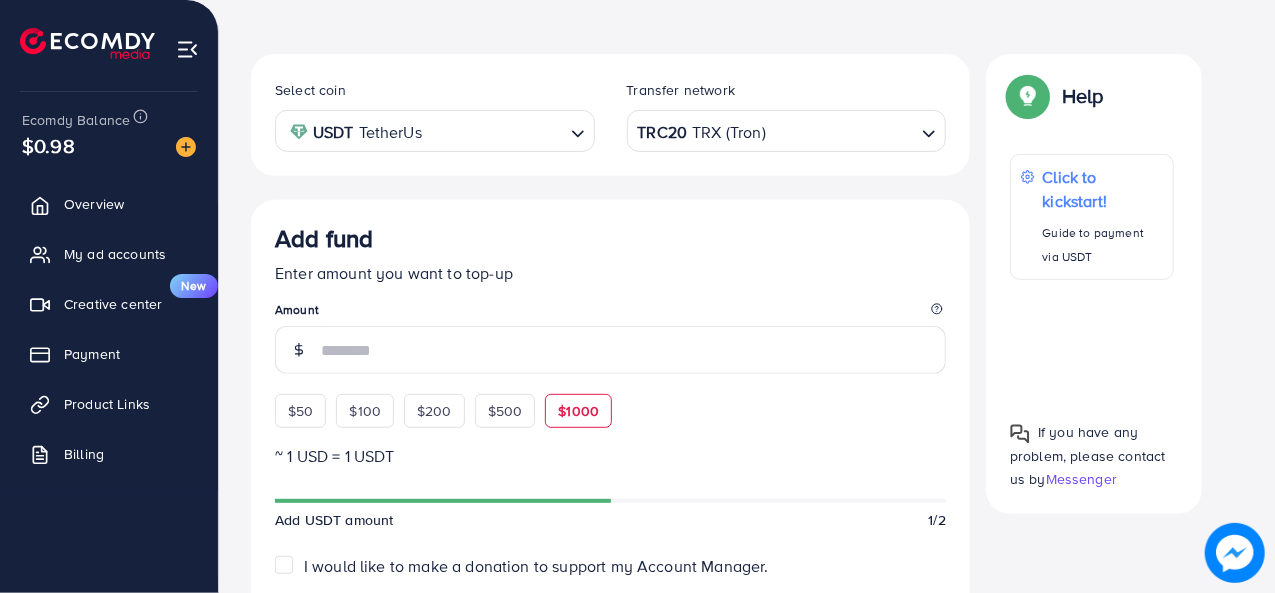 scroll, scrollTop: 400, scrollLeft: 0, axis: vertical 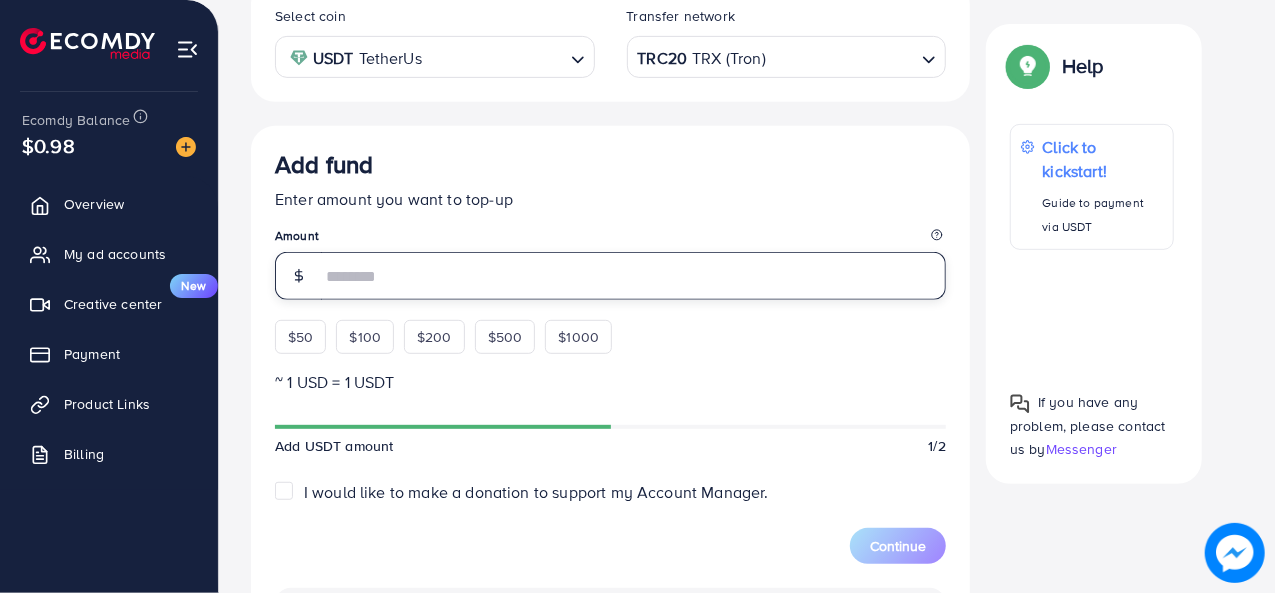 click at bounding box center [633, 276] 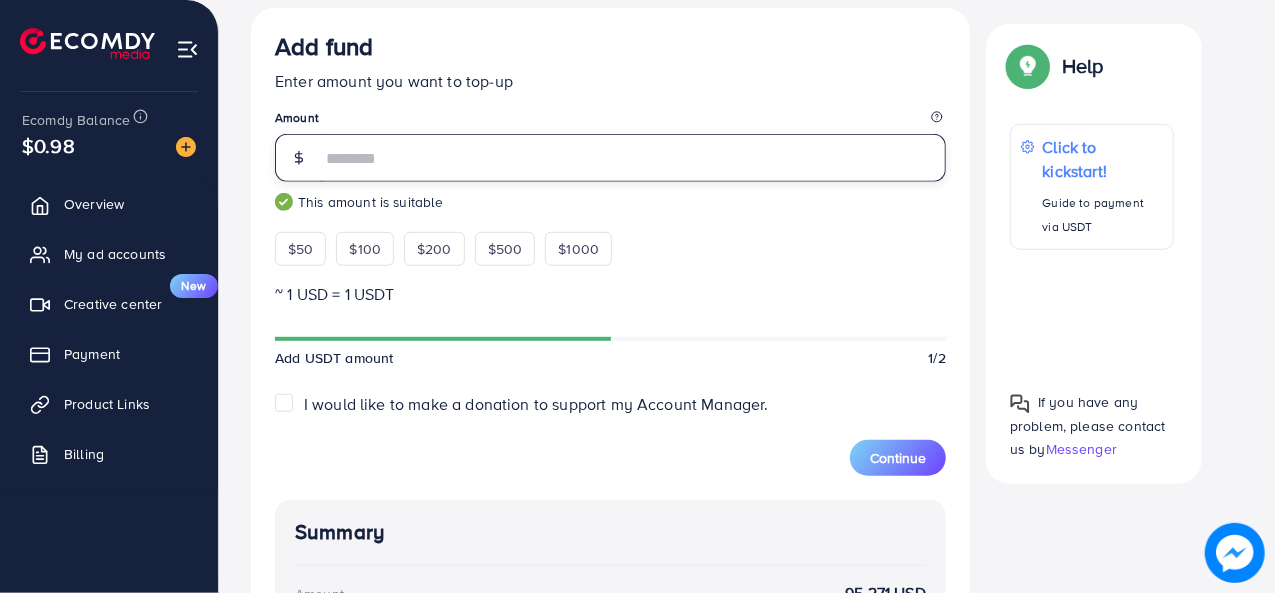 scroll, scrollTop: 516, scrollLeft: 0, axis: vertical 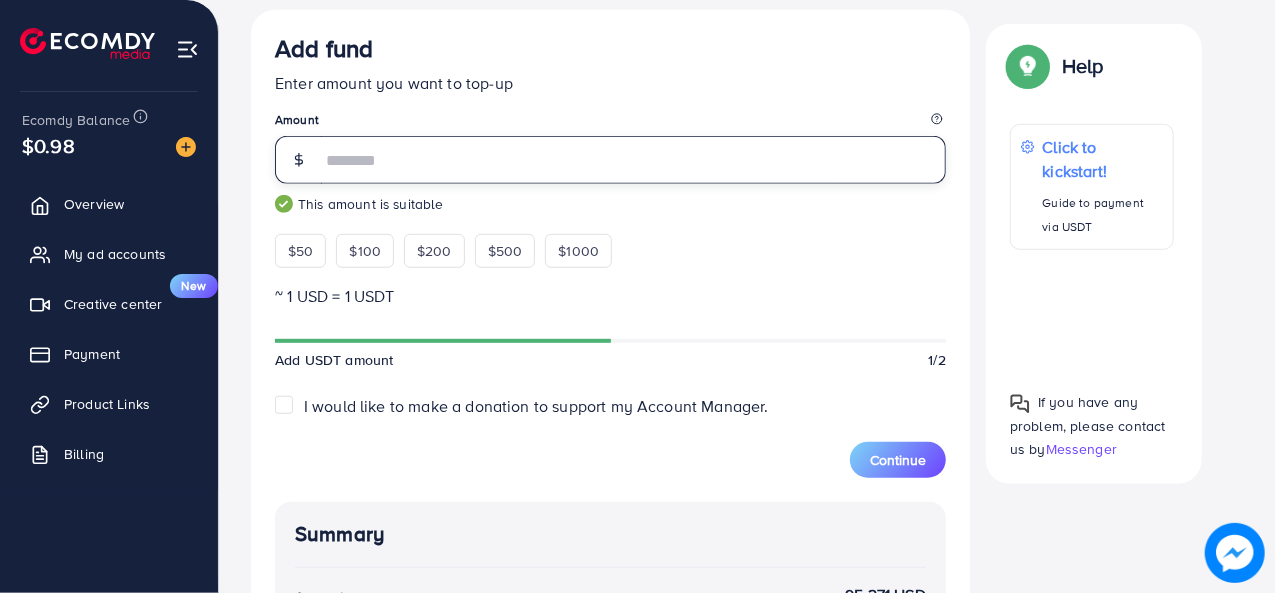 click on "**" at bounding box center [633, 160] 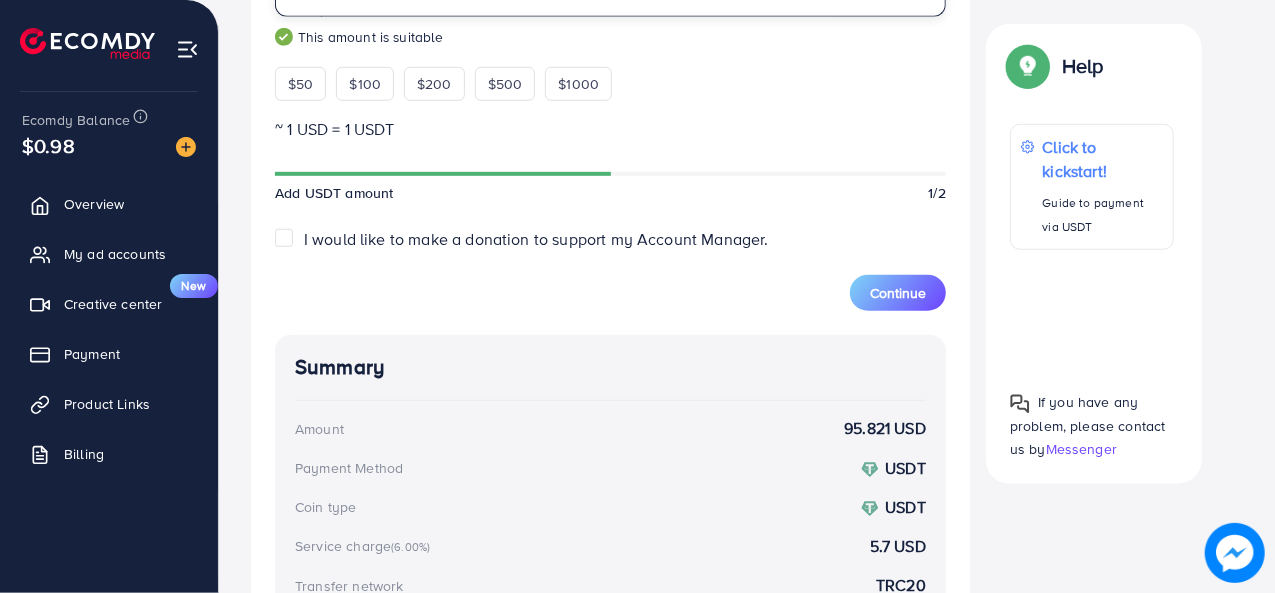 scroll, scrollTop: 649, scrollLeft: 0, axis: vertical 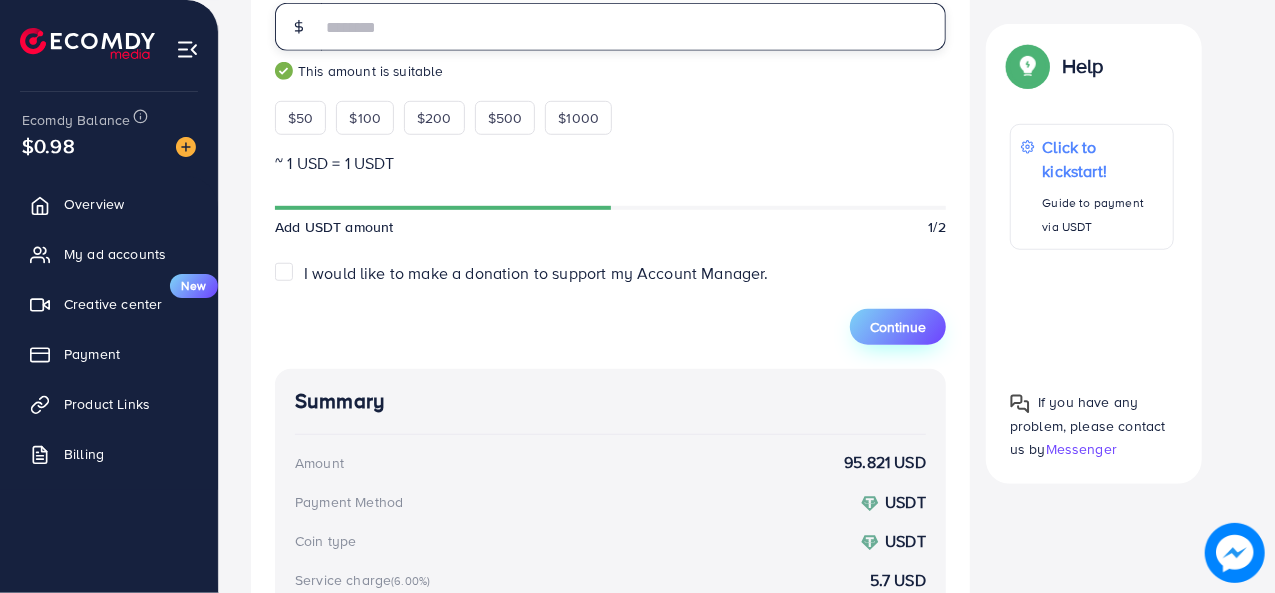 type on "**" 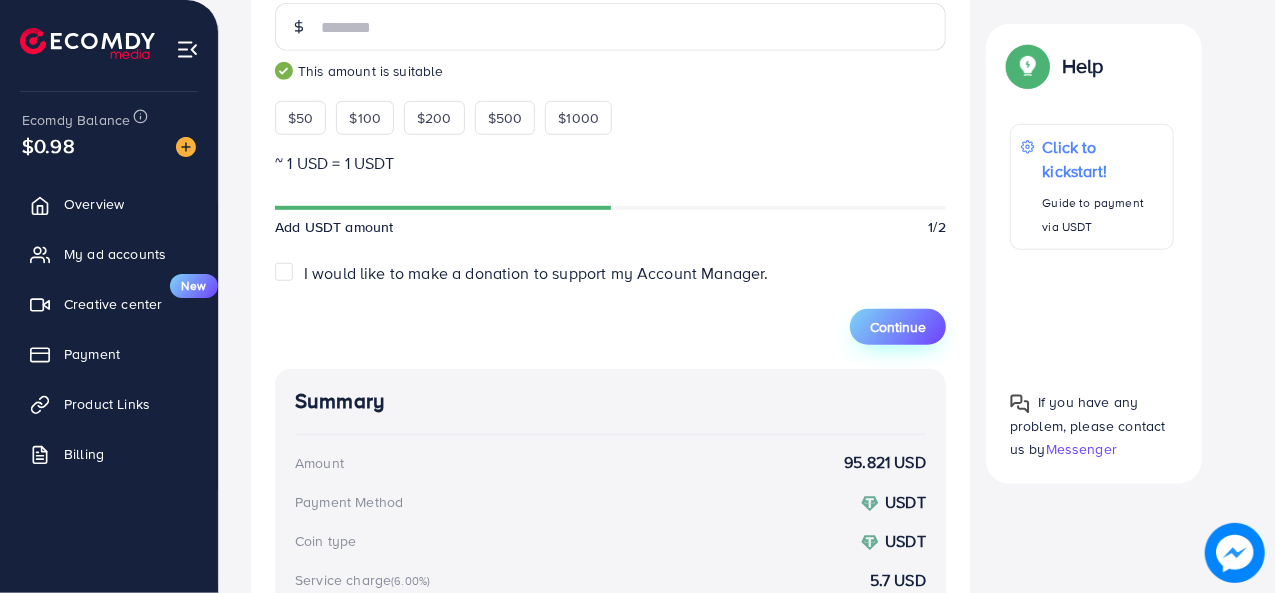 click on "Continue" at bounding box center [898, 327] 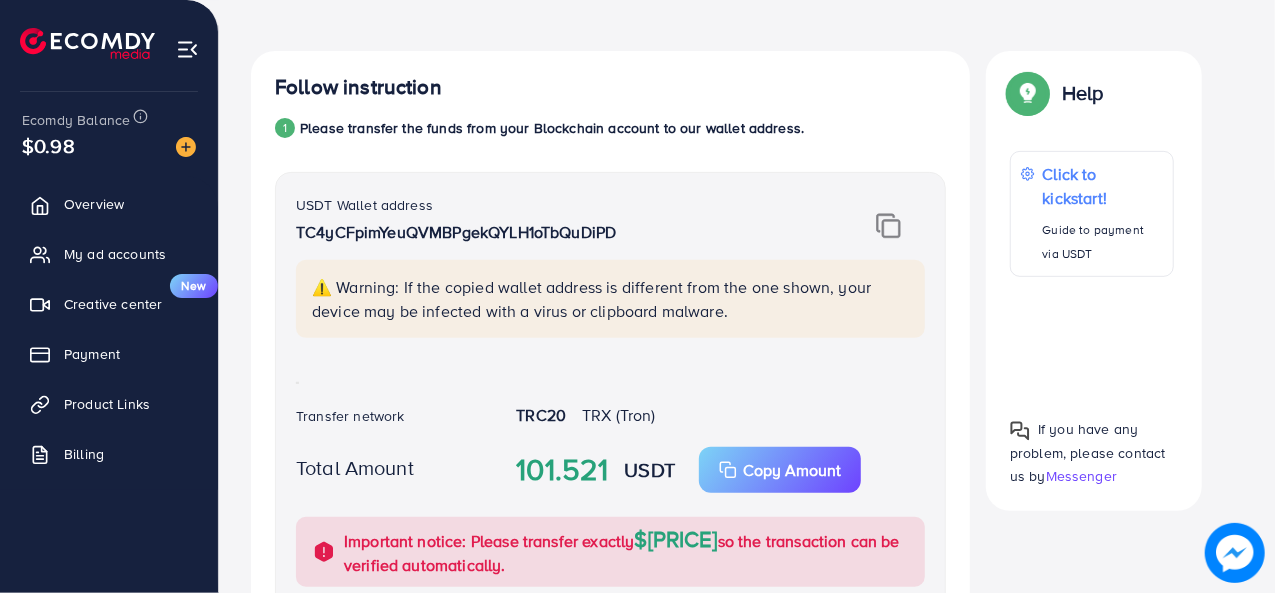 scroll, scrollTop: 249, scrollLeft: 0, axis: vertical 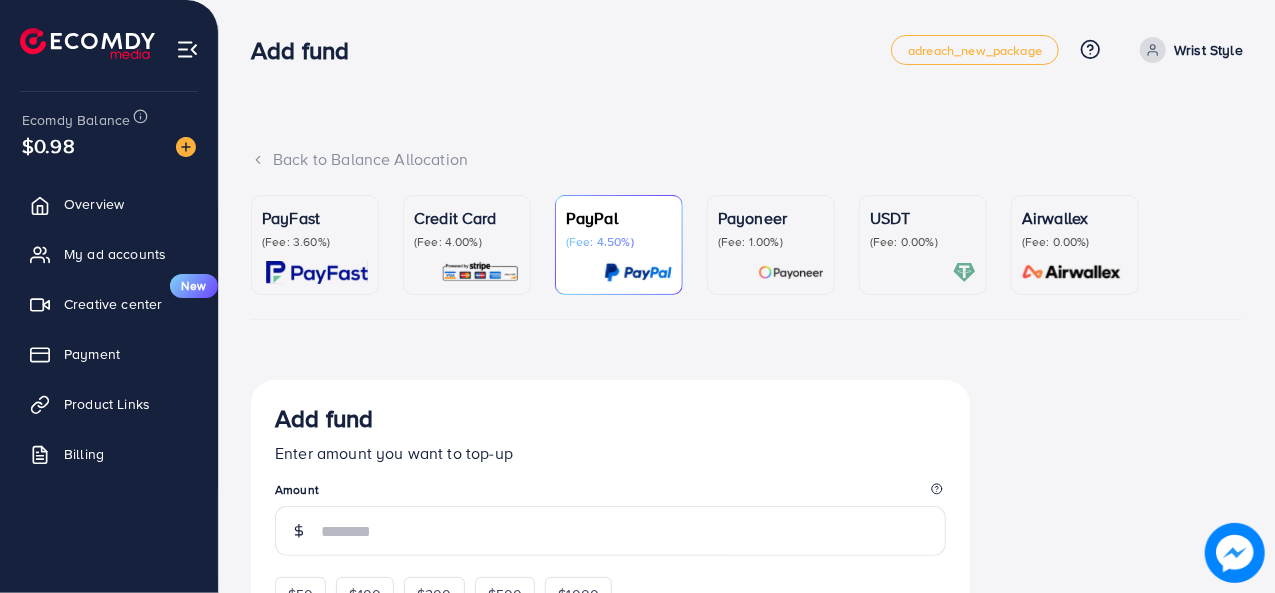 click on "(Fee: 0.00%)" at bounding box center (923, 242) 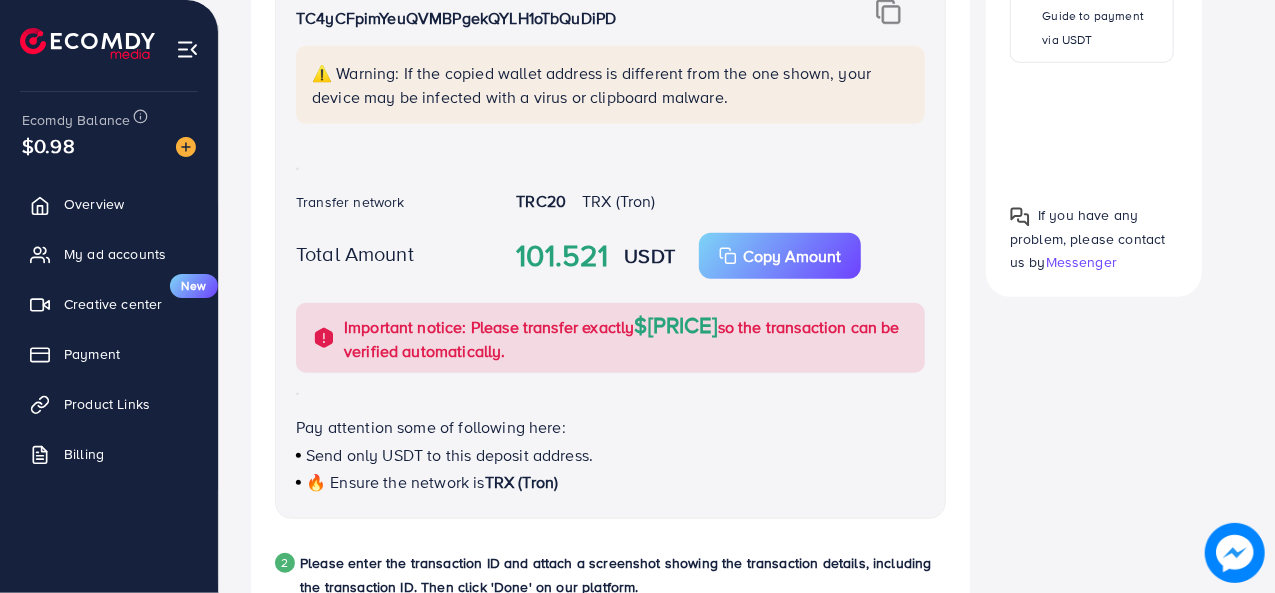 scroll, scrollTop: 533, scrollLeft: 0, axis: vertical 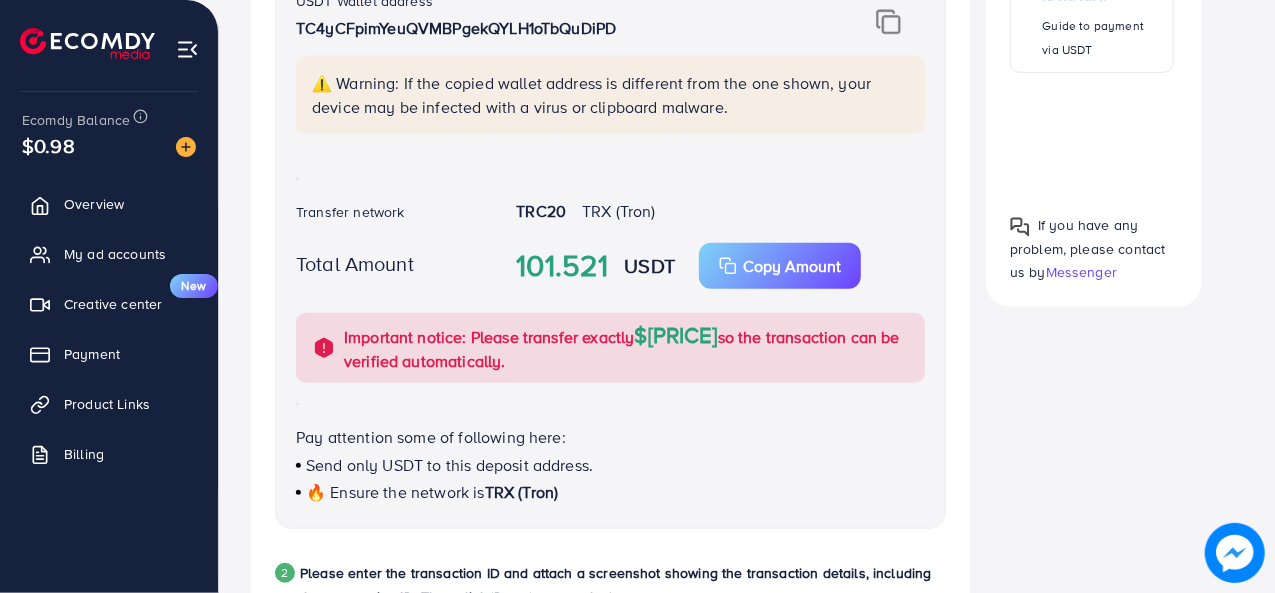 click on "101.521" at bounding box center (562, 266) 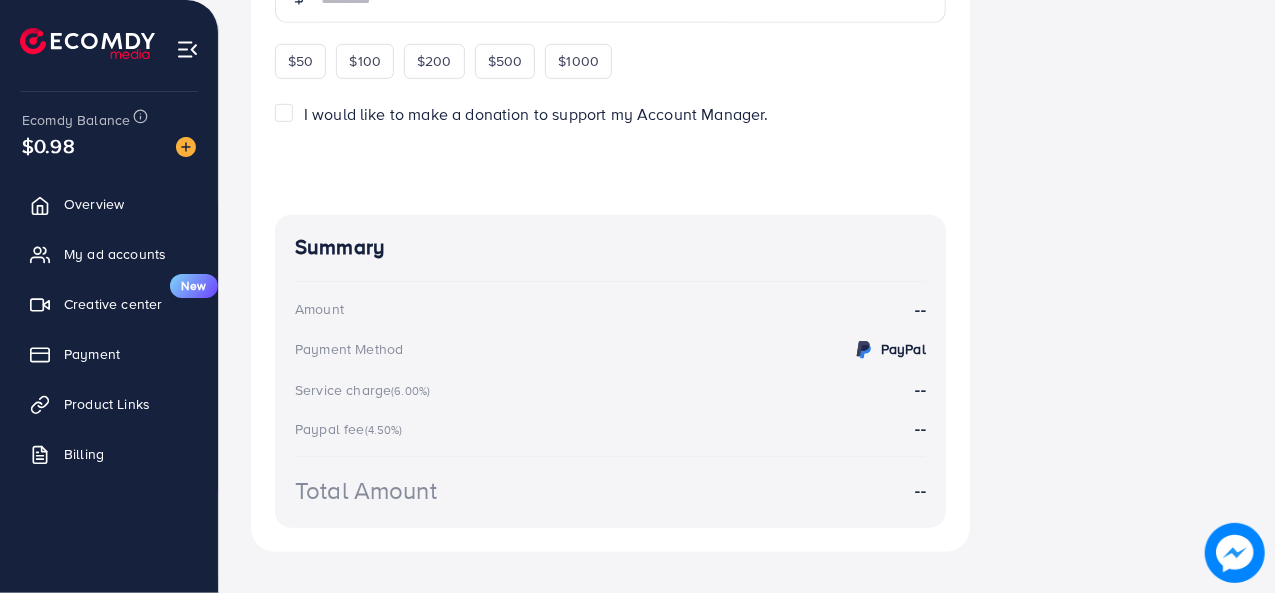 scroll, scrollTop: 0, scrollLeft: 0, axis: both 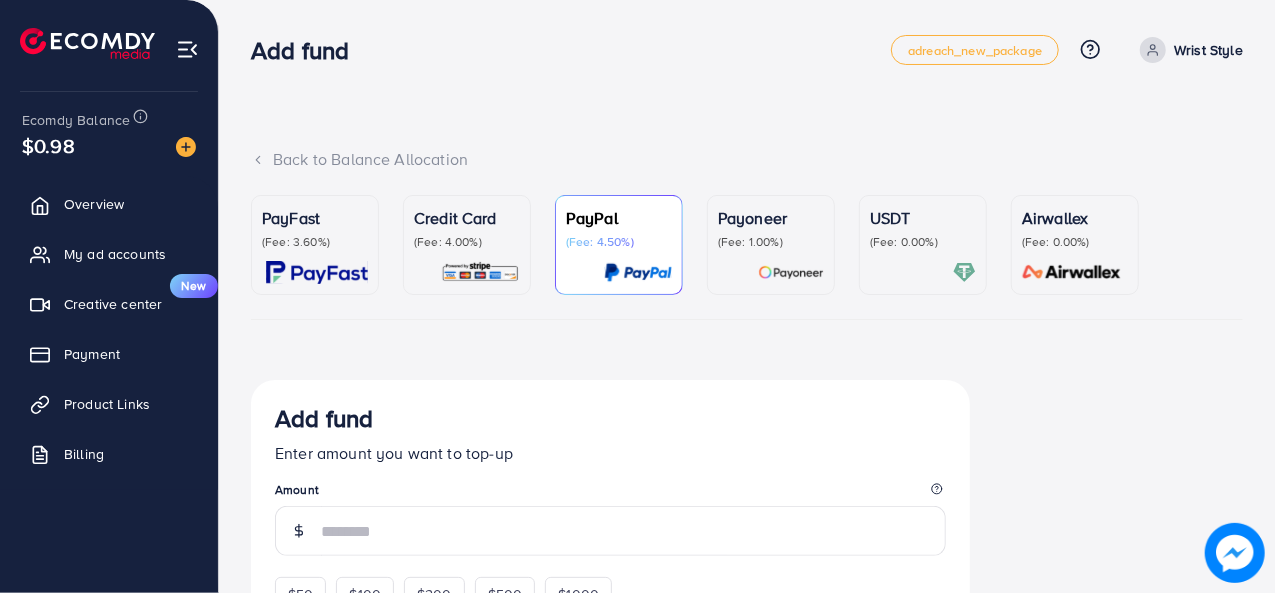 click at bounding box center [186, 147] 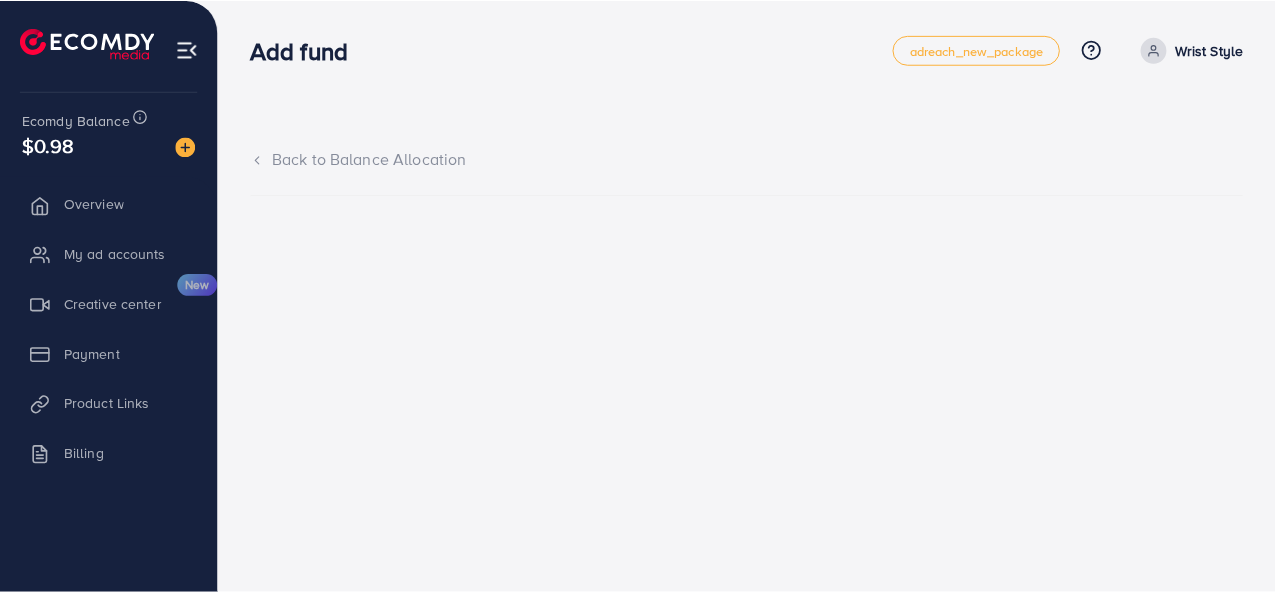 scroll, scrollTop: 0, scrollLeft: 0, axis: both 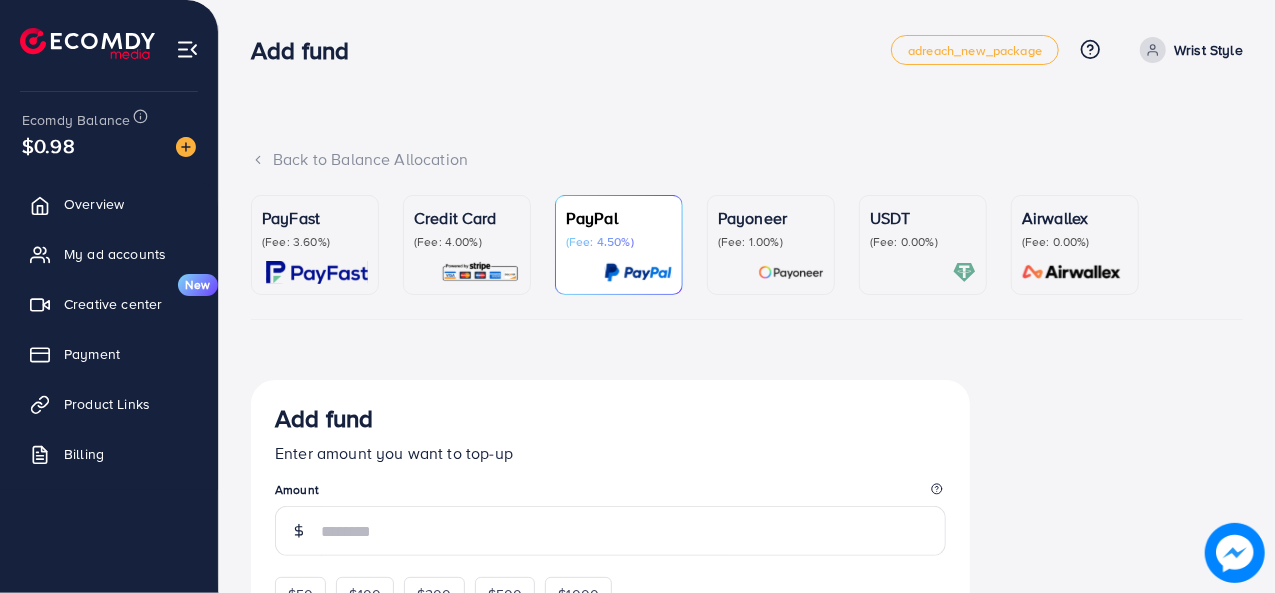 click on "(Fee: 0.00%)" at bounding box center [923, 242] 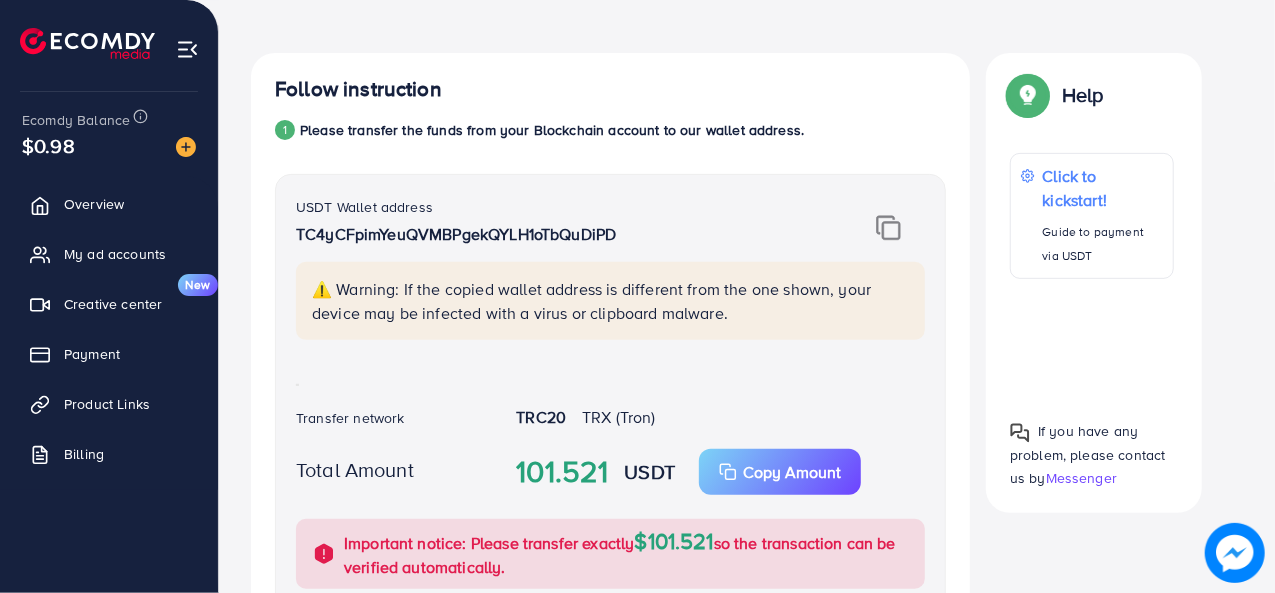 scroll, scrollTop: 400, scrollLeft: 0, axis: vertical 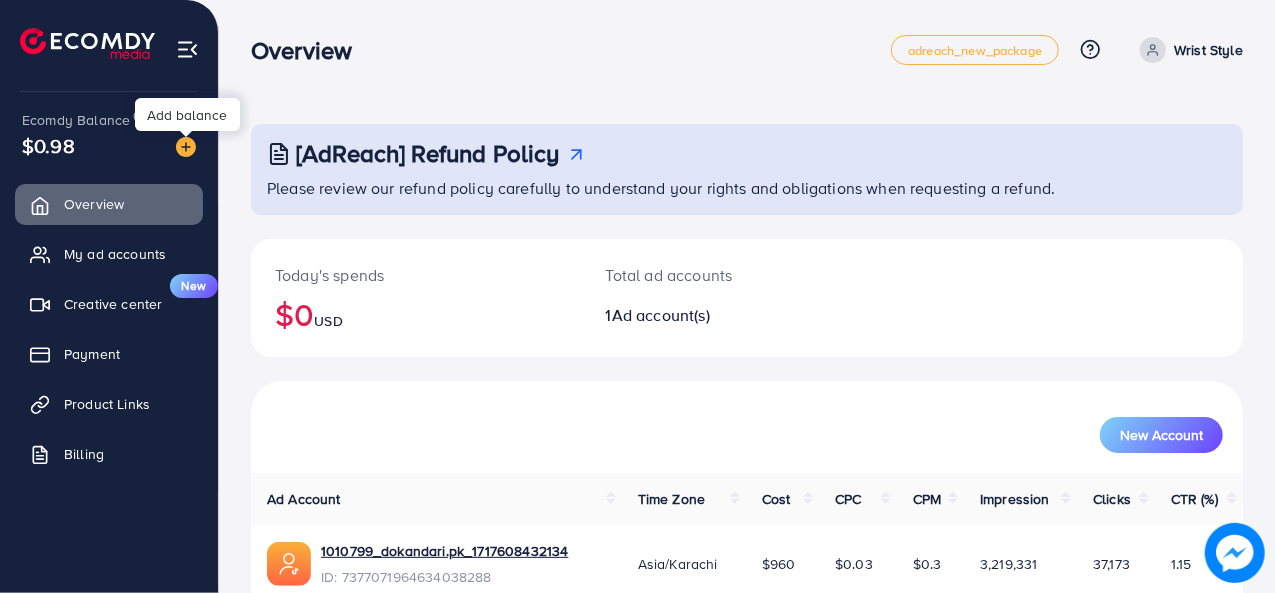 click at bounding box center (186, 147) 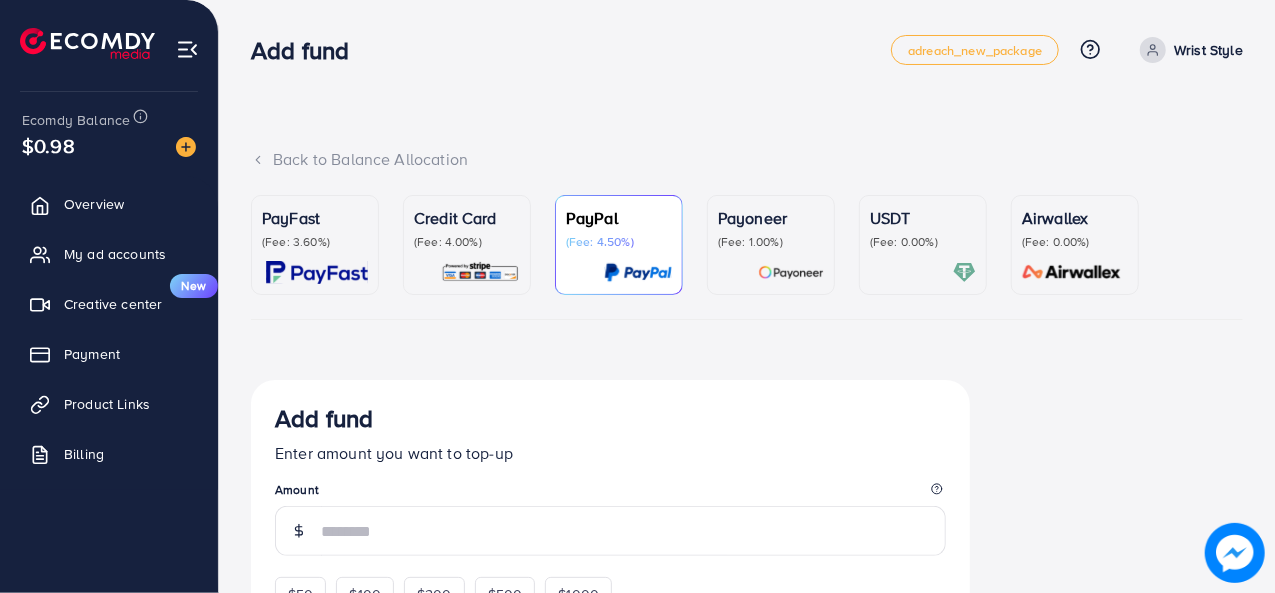 click at bounding box center (923, 272) 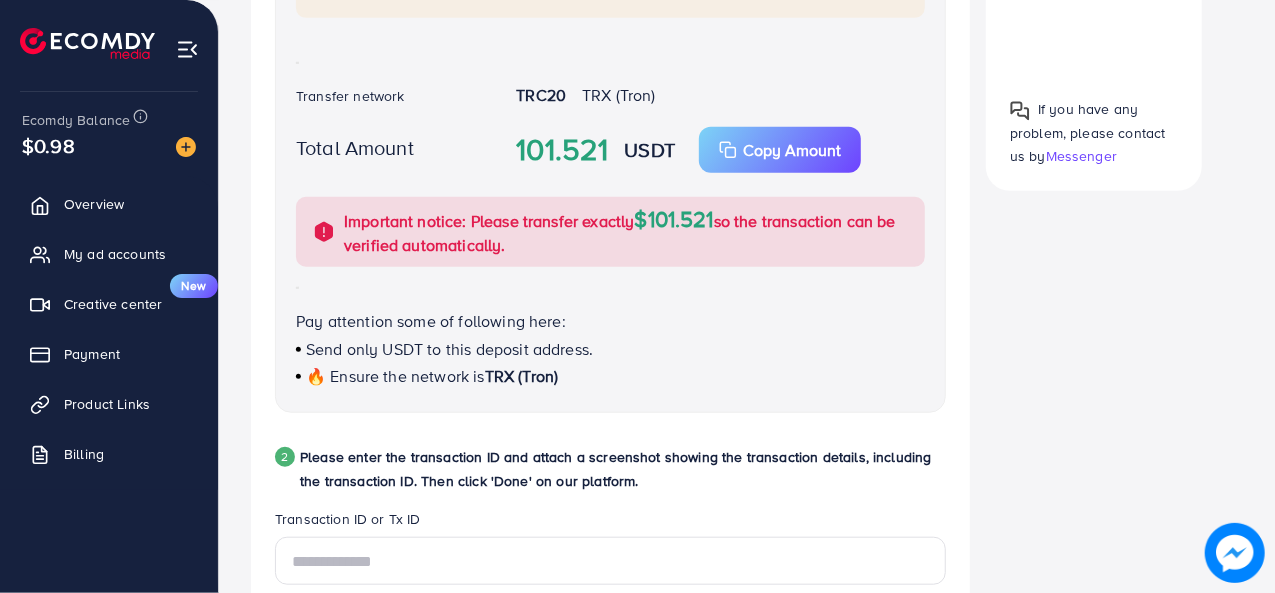 scroll, scrollTop: 933, scrollLeft: 0, axis: vertical 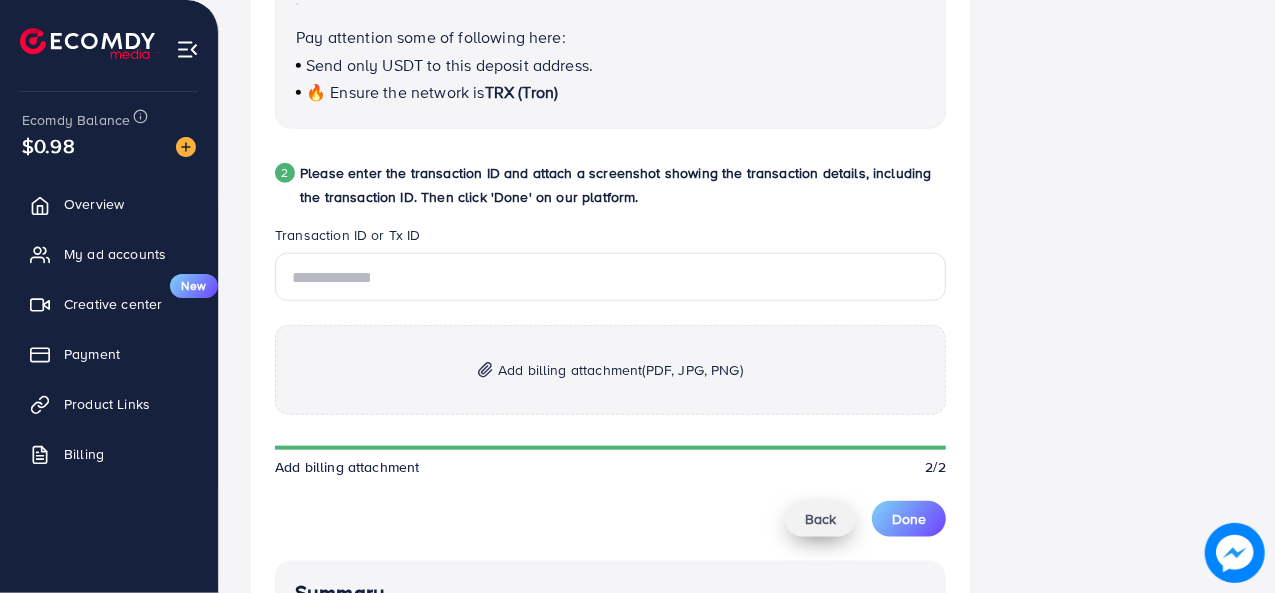 click on "Back" at bounding box center [820, 519] 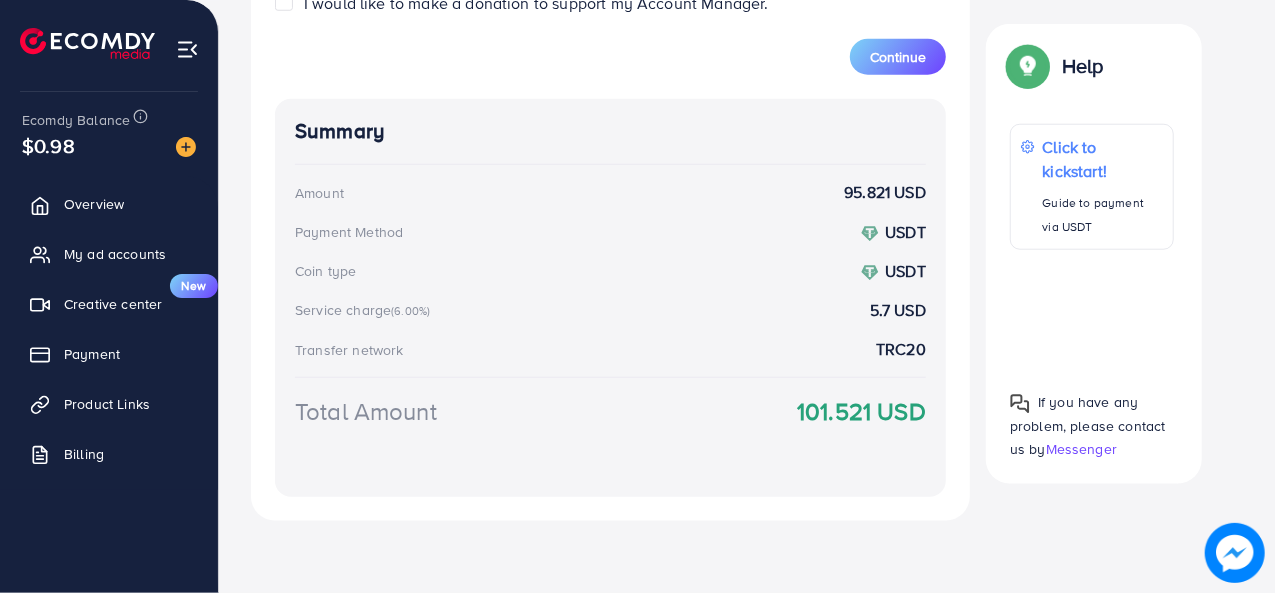 scroll, scrollTop: 378, scrollLeft: 0, axis: vertical 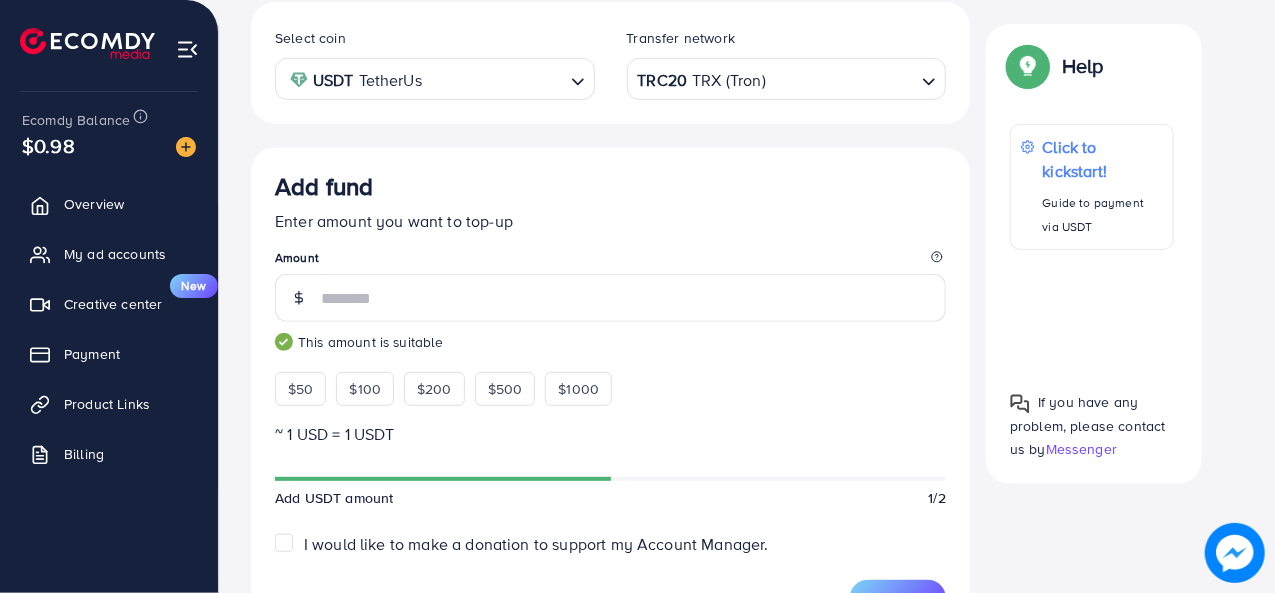 click on "**" at bounding box center [633, 298] 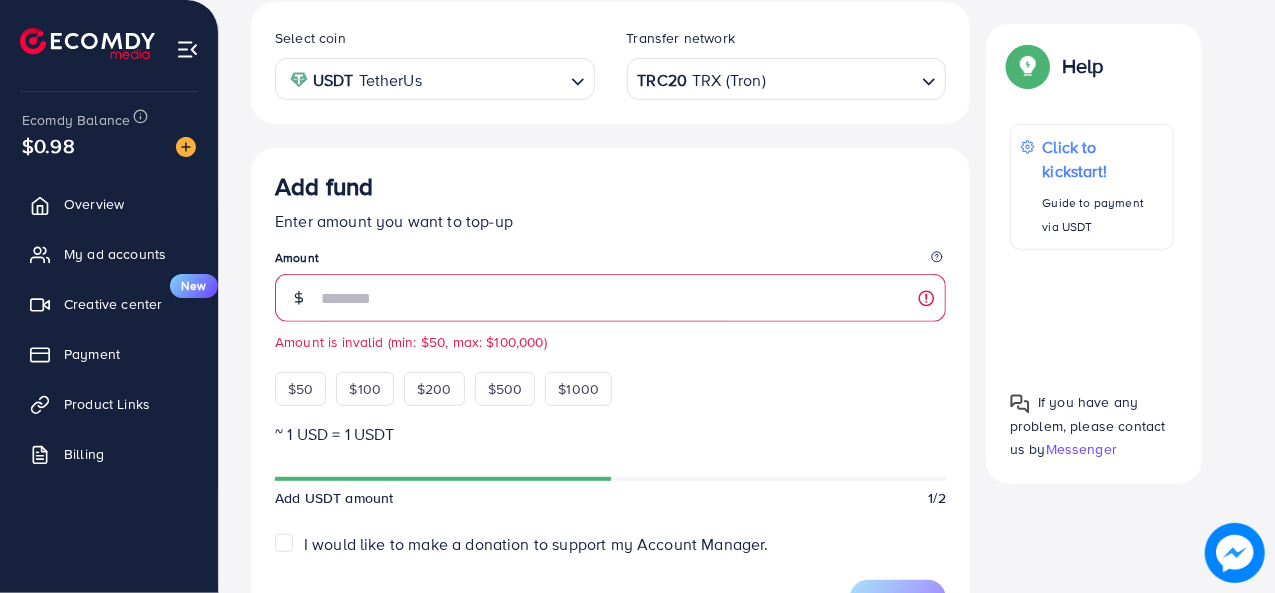 type on "**" 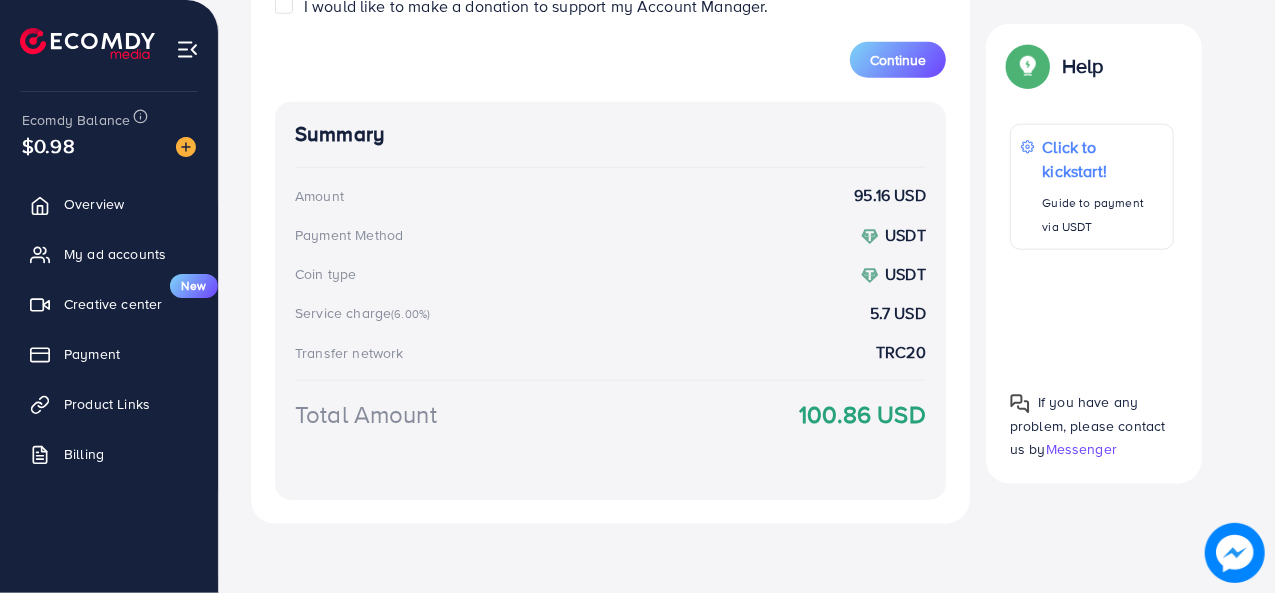 scroll, scrollTop: 516, scrollLeft: 0, axis: vertical 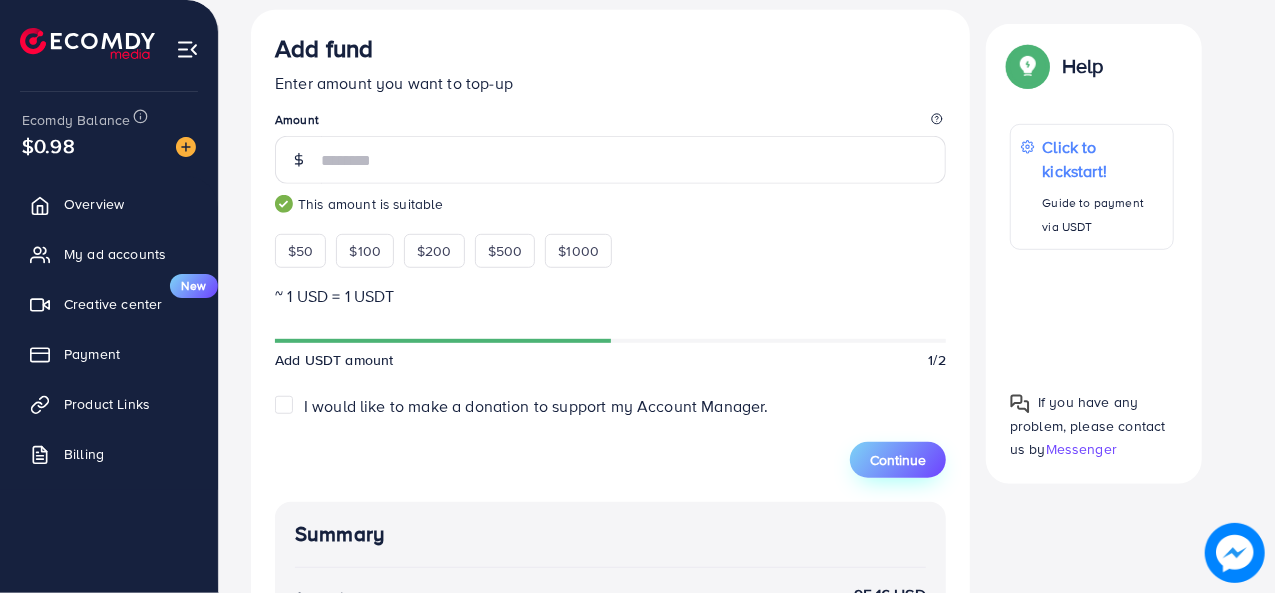 click on "Continue" at bounding box center [898, 460] 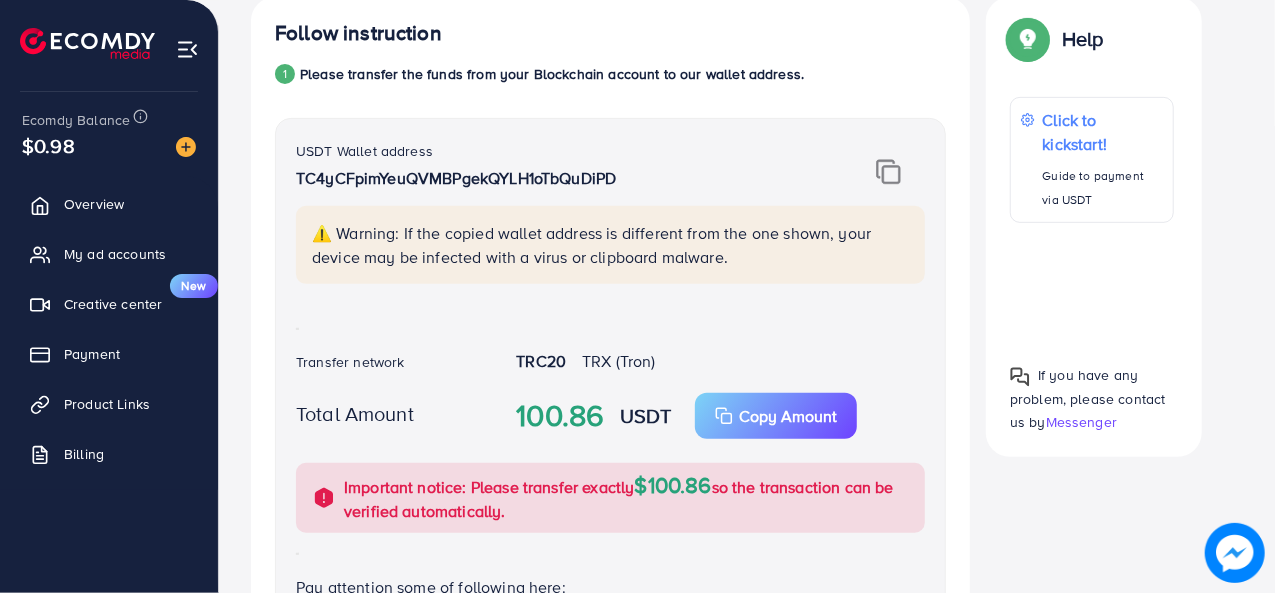 scroll, scrollTop: 382, scrollLeft: 0, axis: vertical 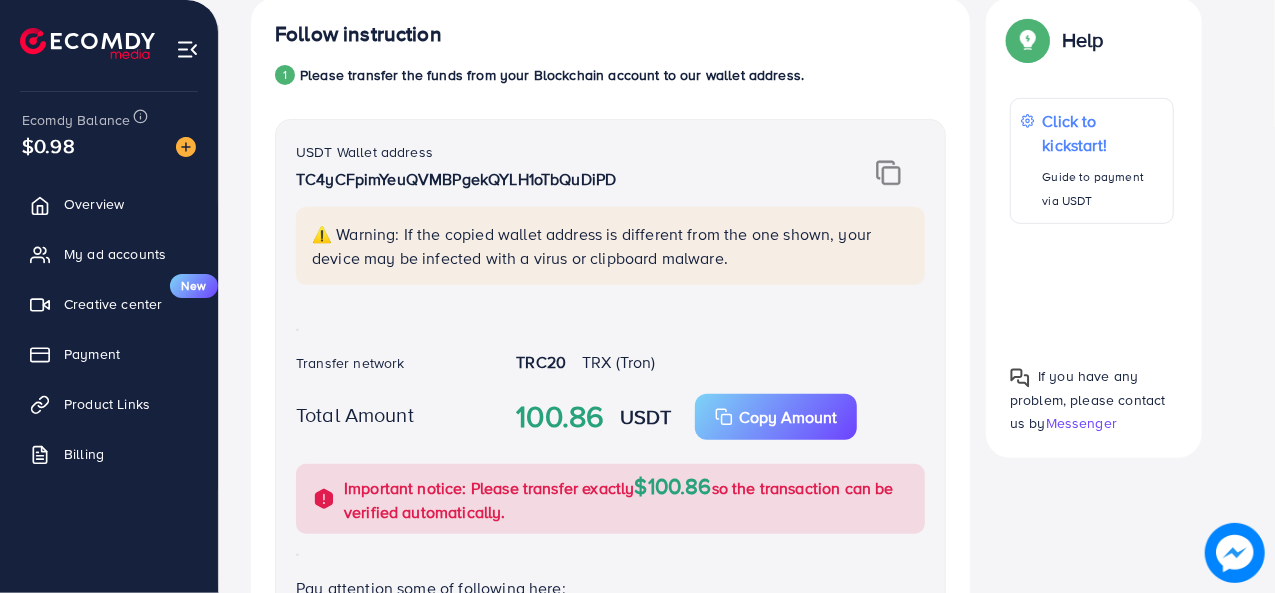 click at bounding box center [888, 173] 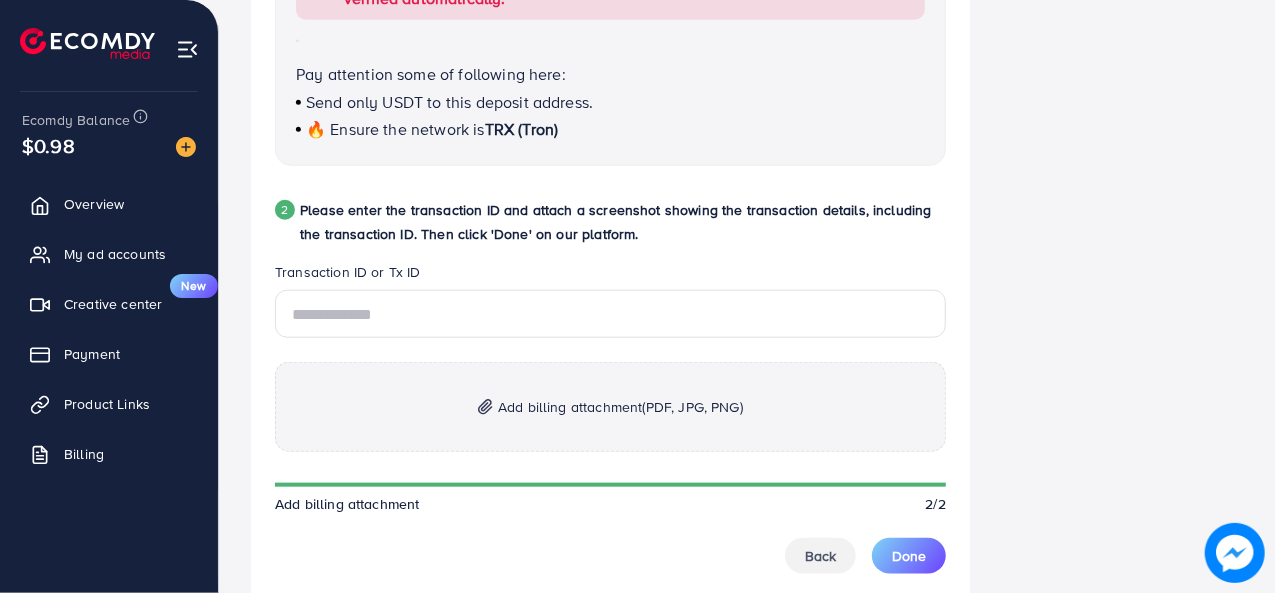 scroll, scrollTop: 916, scrollLeft: 0, axis: vertical 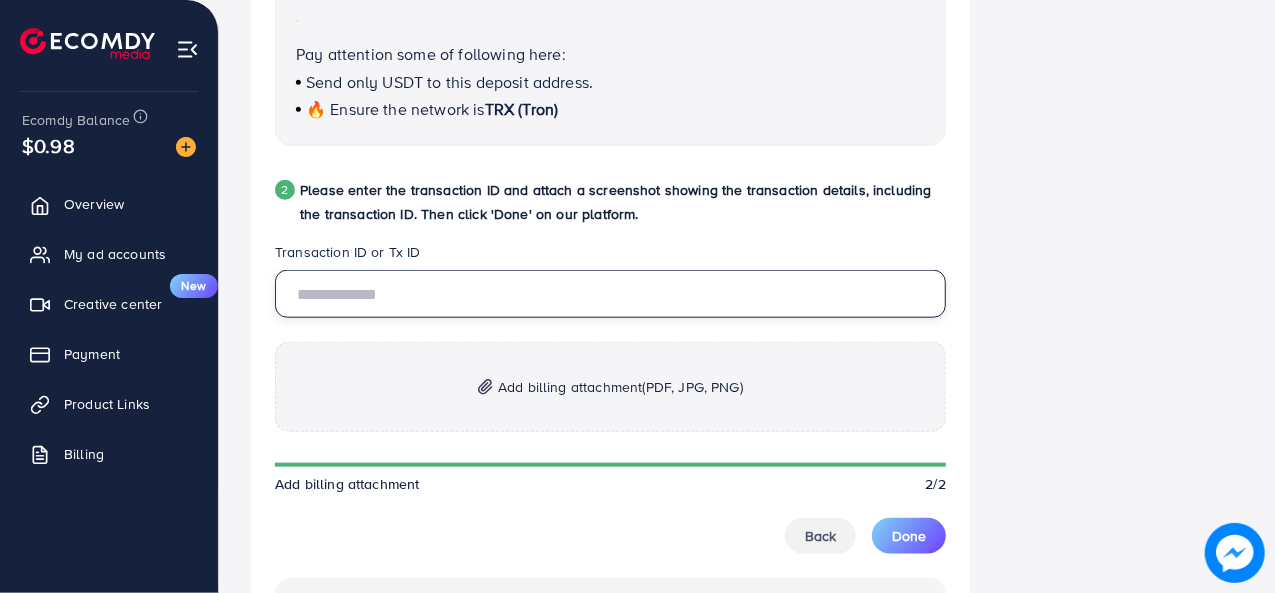 click at bounding box center (610, 294) 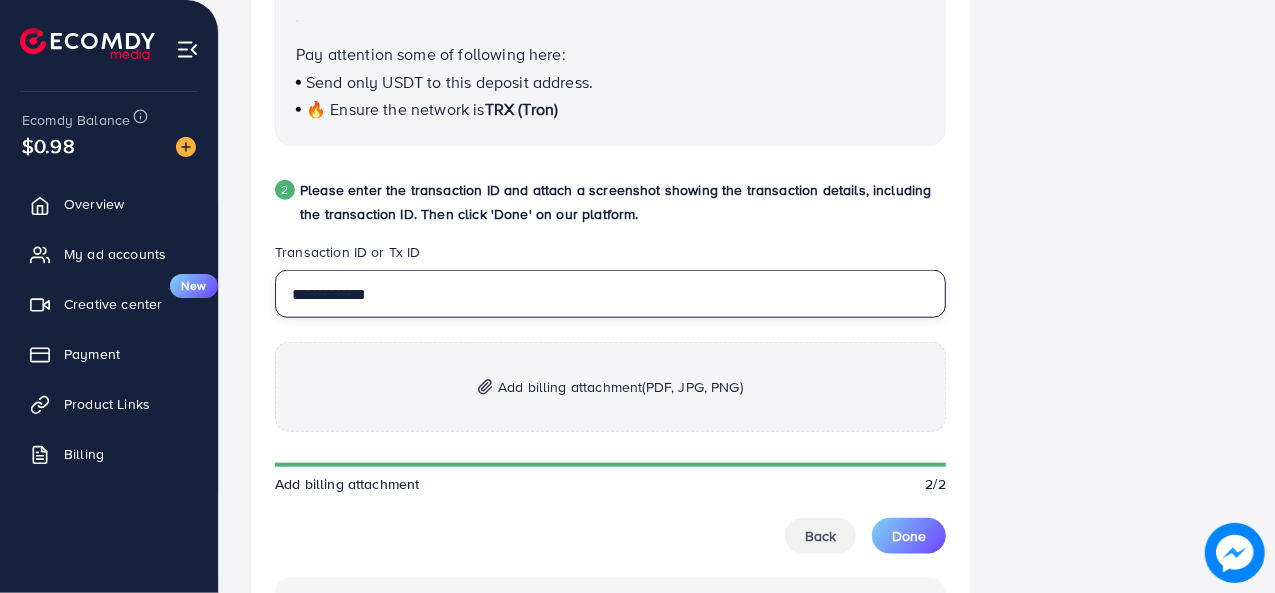 type on "**********" 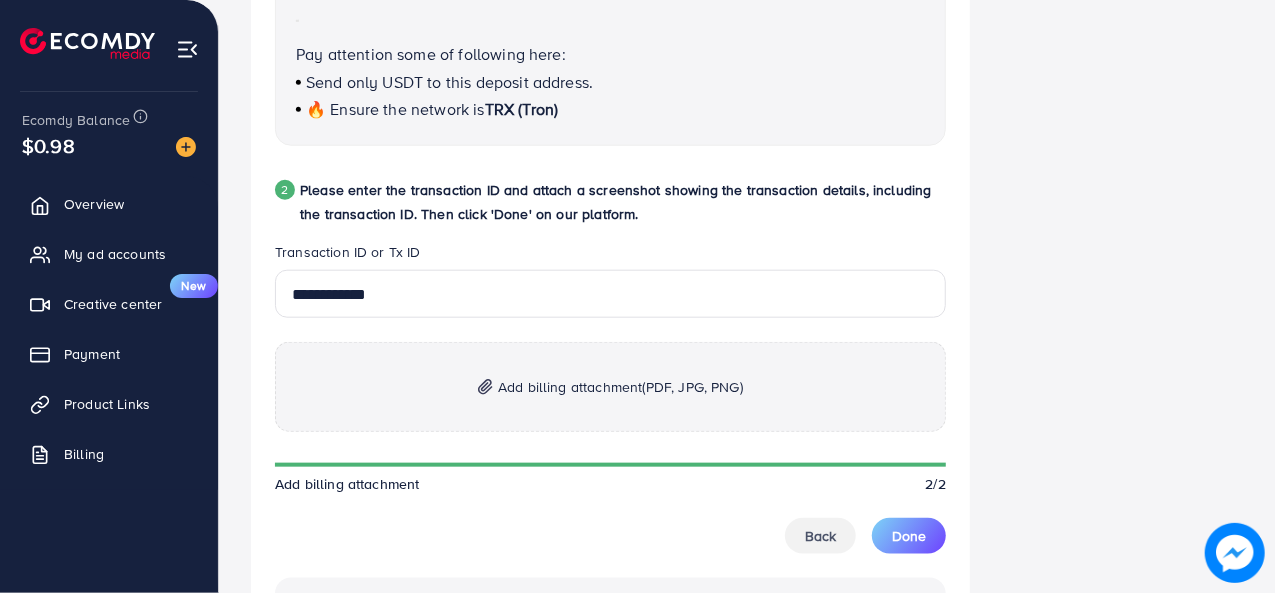click on "Add billing attachment  (PDF, JPG, PNG)" at bounding box center [610, 387] 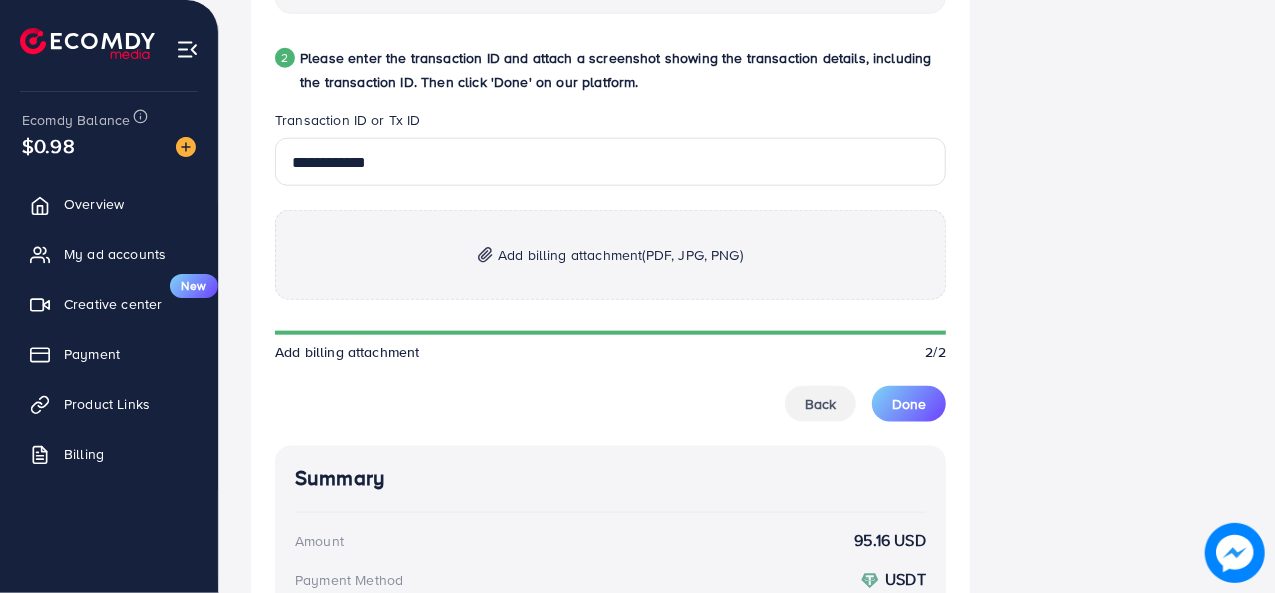 scroll, scrollTop: 1049, scrollLeft: 0, axis: vertical 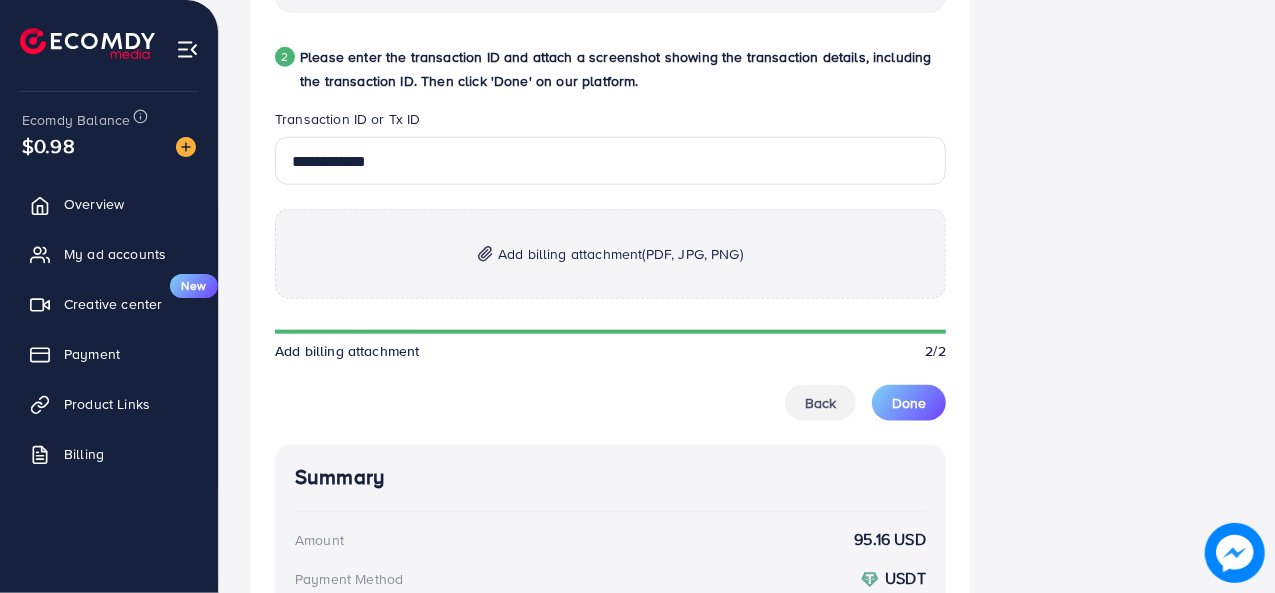 click on "Add billing attachment  (PDF, JPG, PNG)" at bounding box center [610, 254] 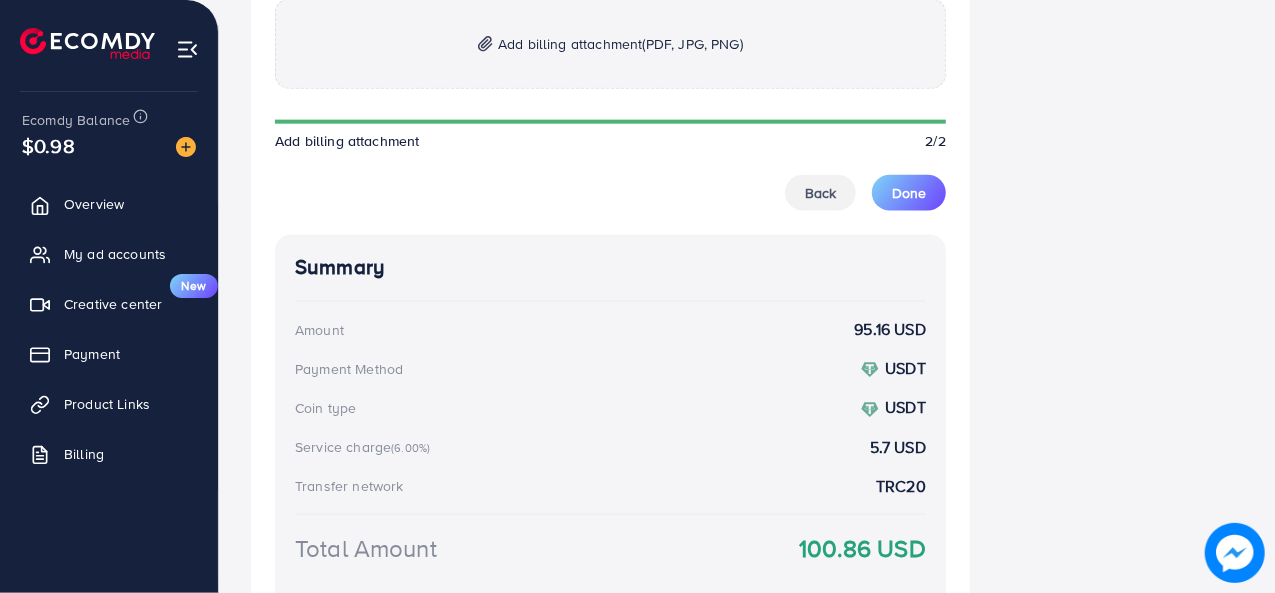 scroll, scrollTop: 1258, scrollLeft: 0, axis: vertical 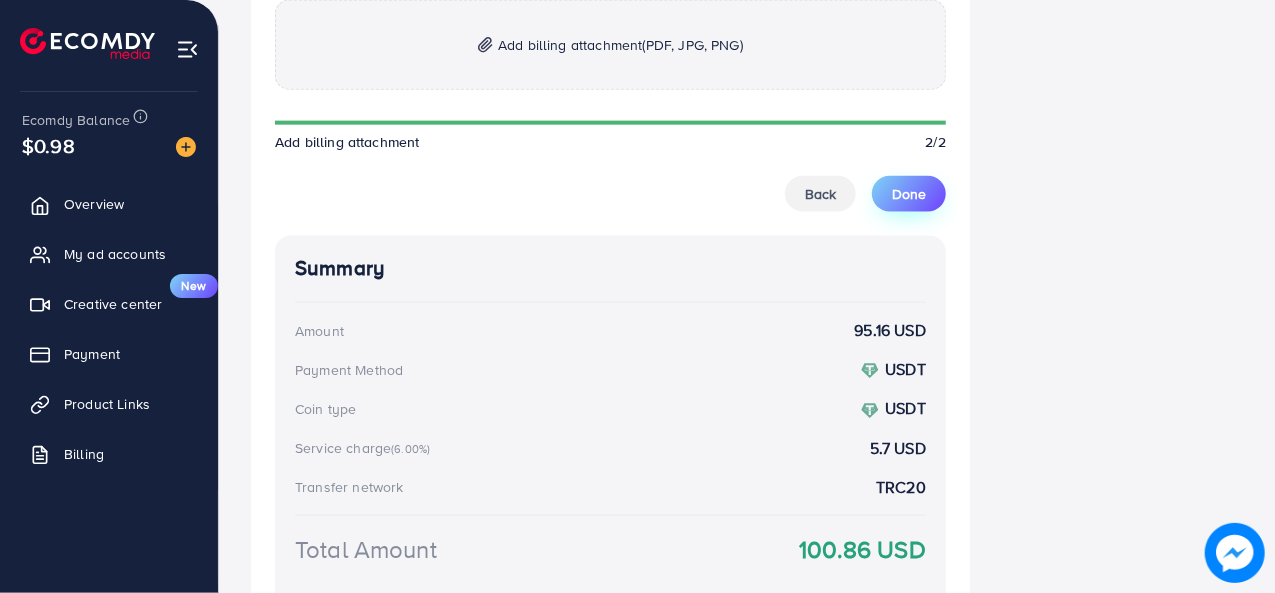 click on "Done" at bounding box center (909, 194) 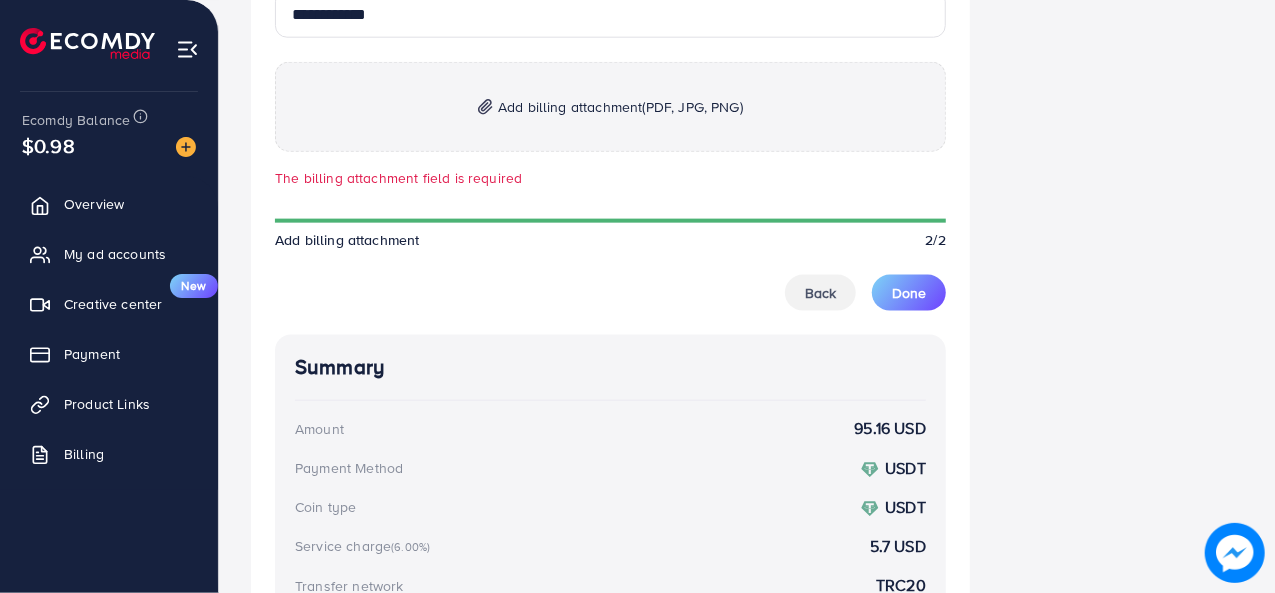 scroll, scrollTop: 992, scrollLeft: 0, axis: vertical 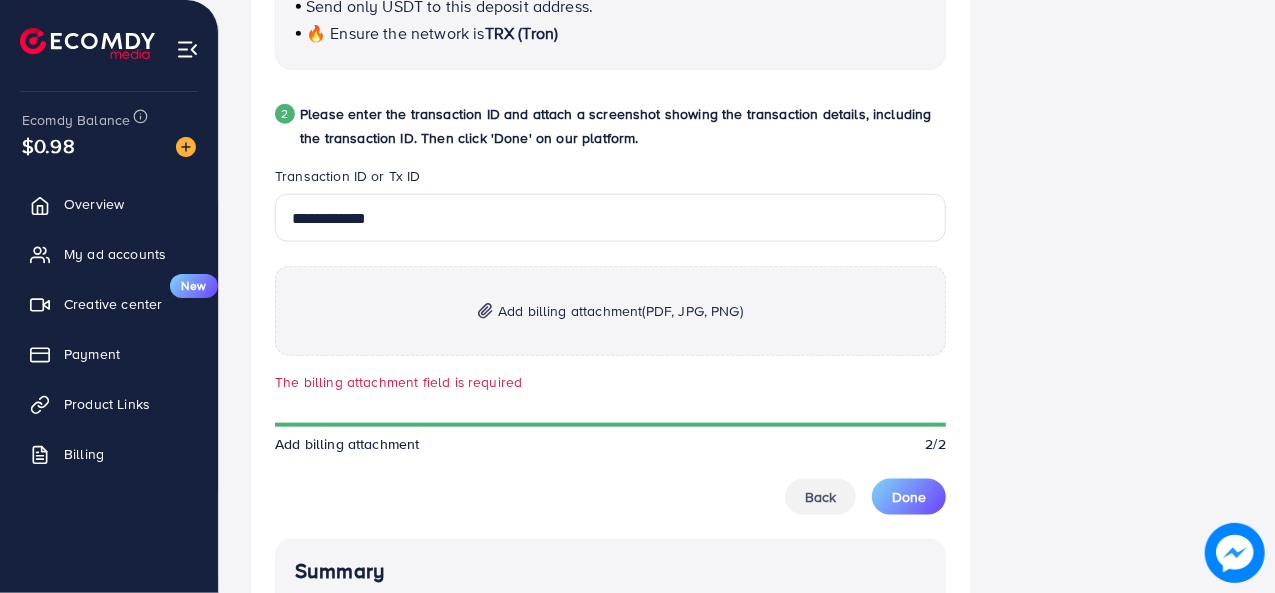 click on "Add billing attachment  (PDF, JPG, PNG)" at bounding box center [620, 311] 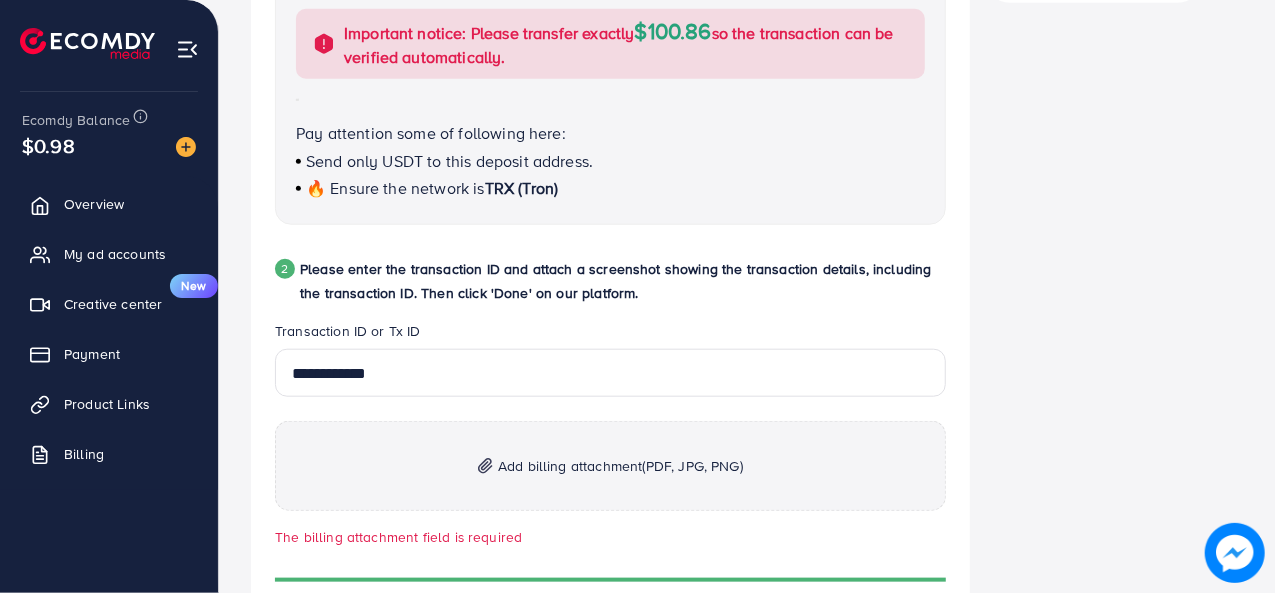scroll, scrollTop: 992, scrollLeft: 0, axis: vertical 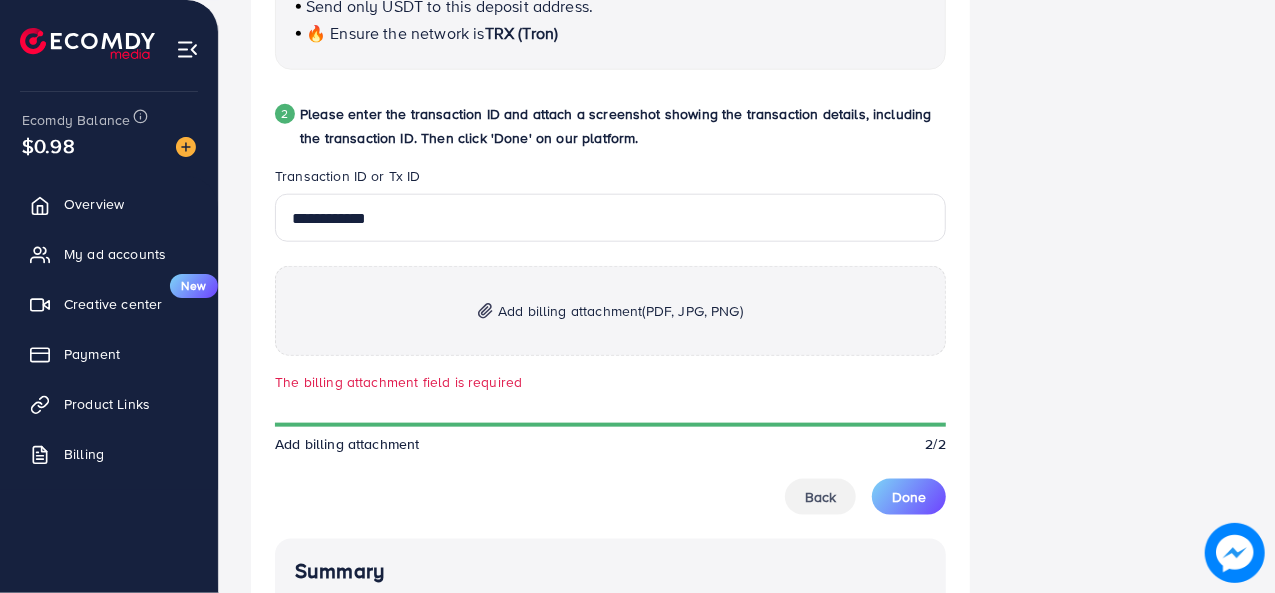 click on "Add billing attachment  (PDF, JPG, PNG)" at bounding box center [610, 311] 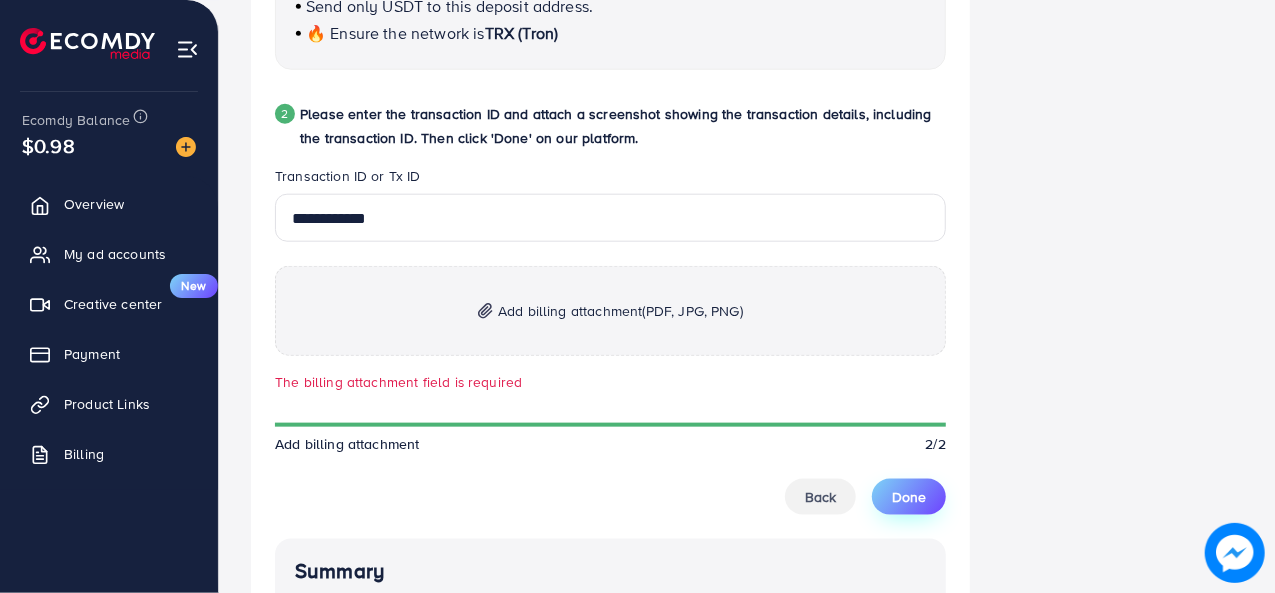 click on "Done" at bounding box center (909, 497) 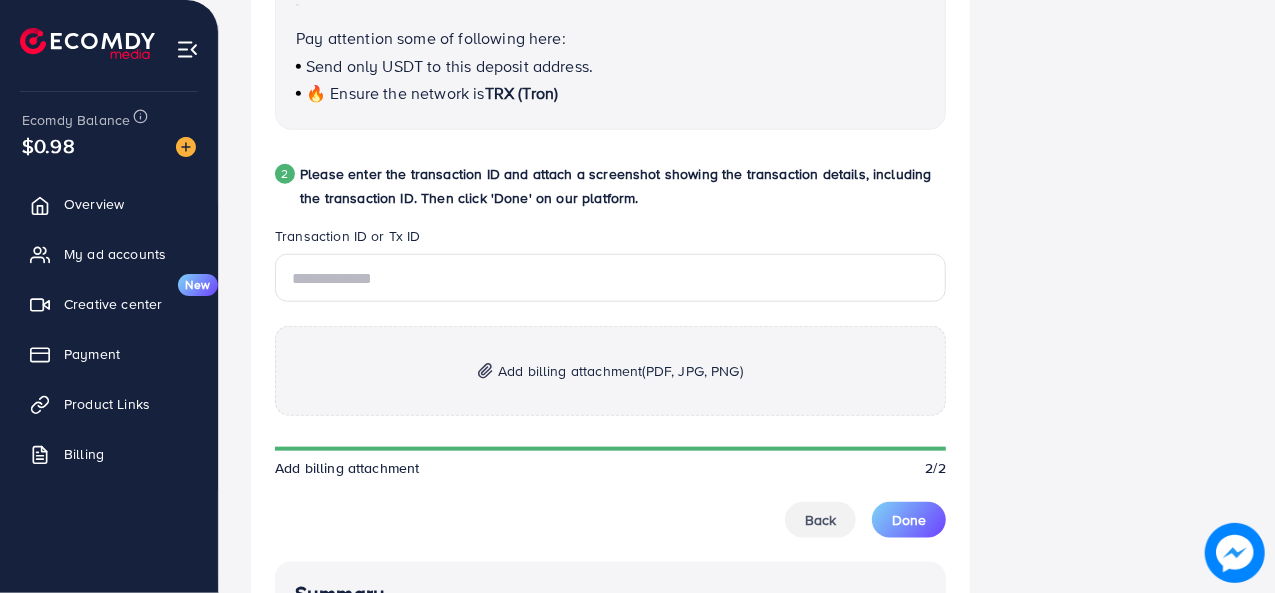 scroll, scrollTop: 933, scrollLeft: 0, axis: vertical 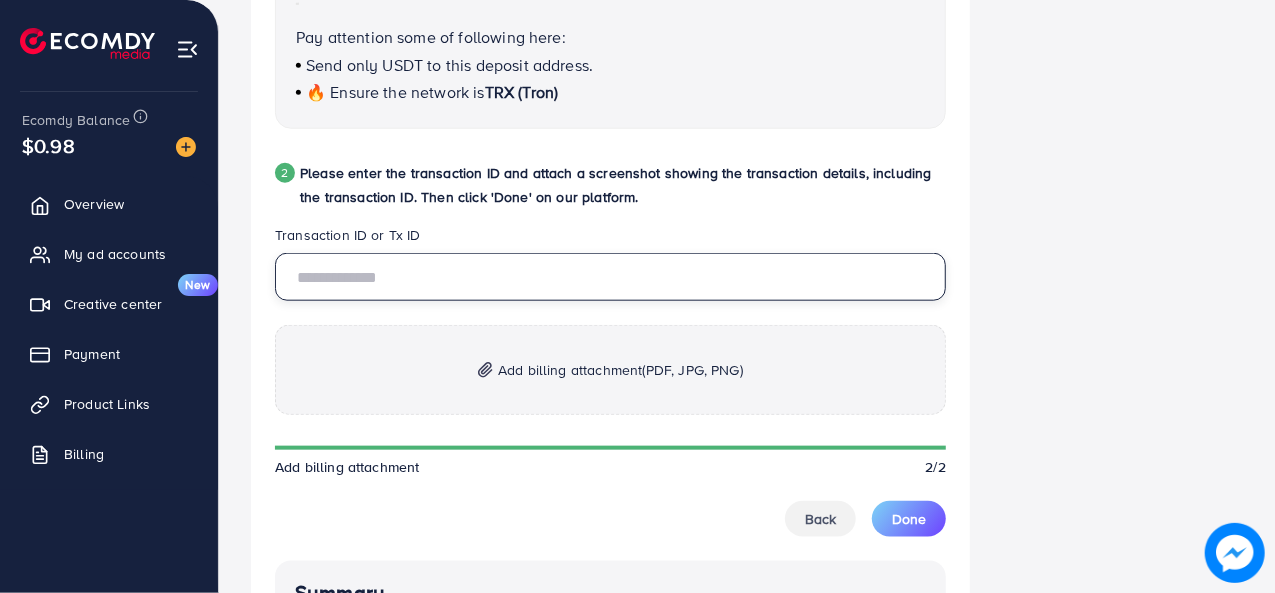 click at bounding box center [610, 277] 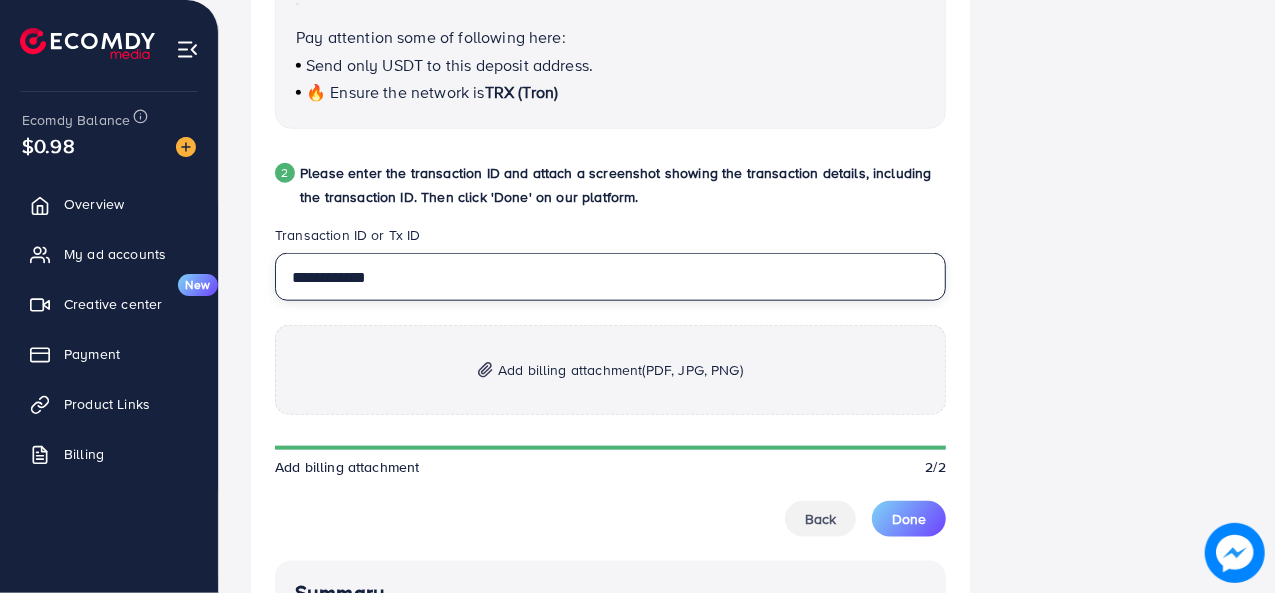 type on "**********" 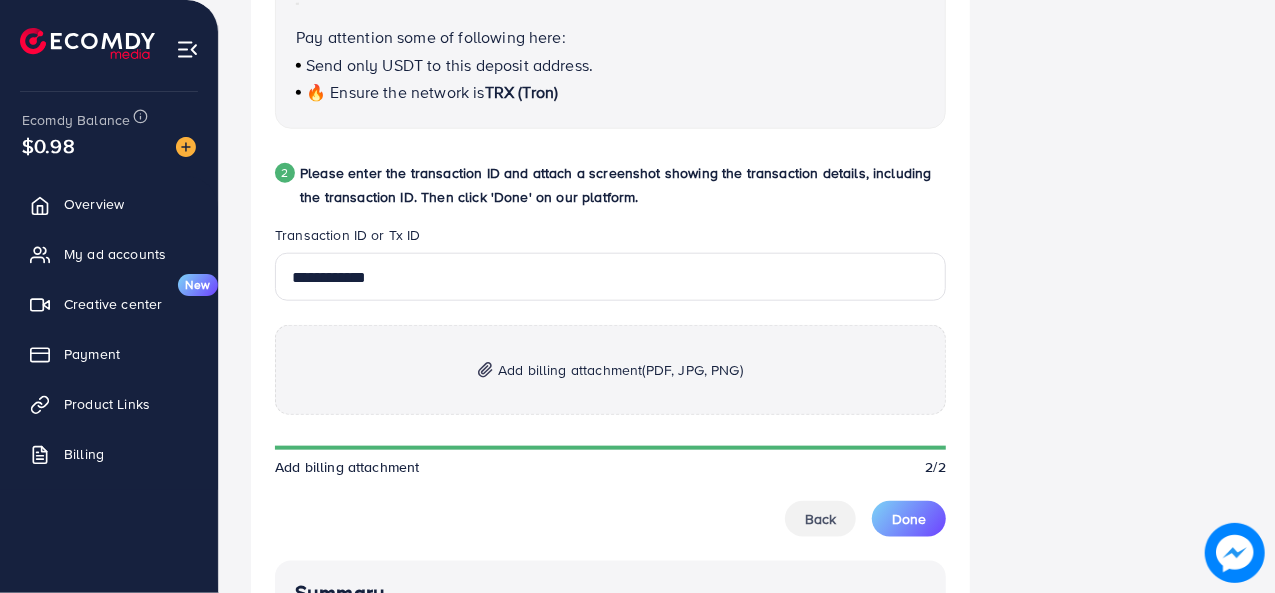 click on "Add billing attachment  (PDF, JPG, PNG)" at bounding box center [610, 370] 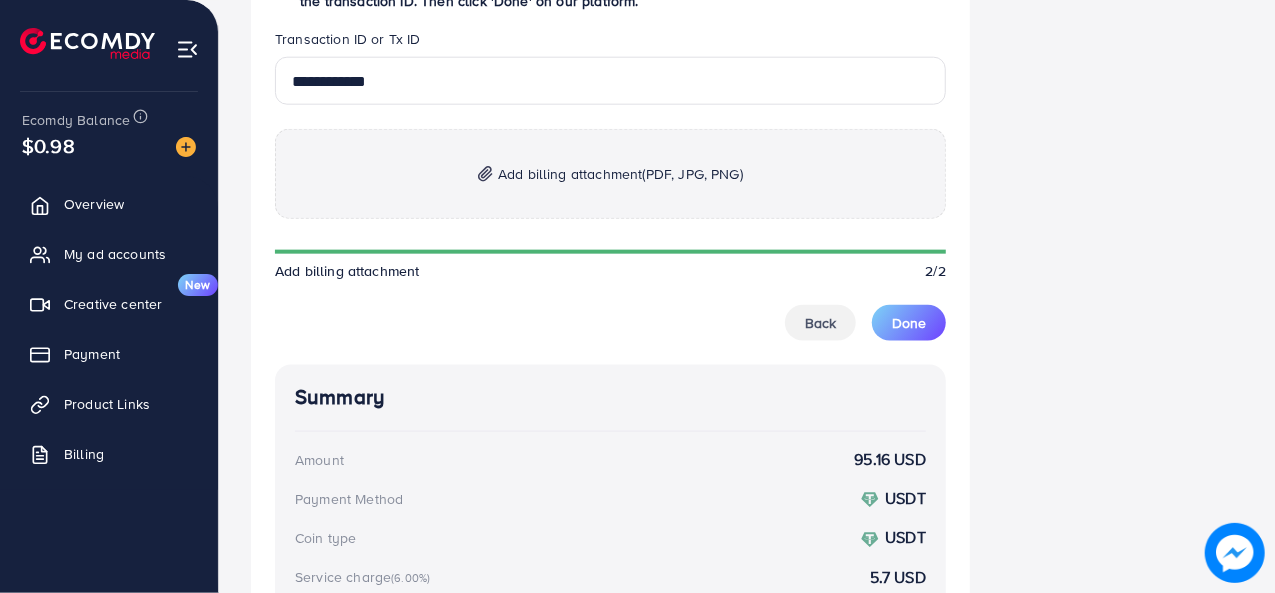 scroll, scrollTop: 1125, scrollLeft: 0, axis: vertical 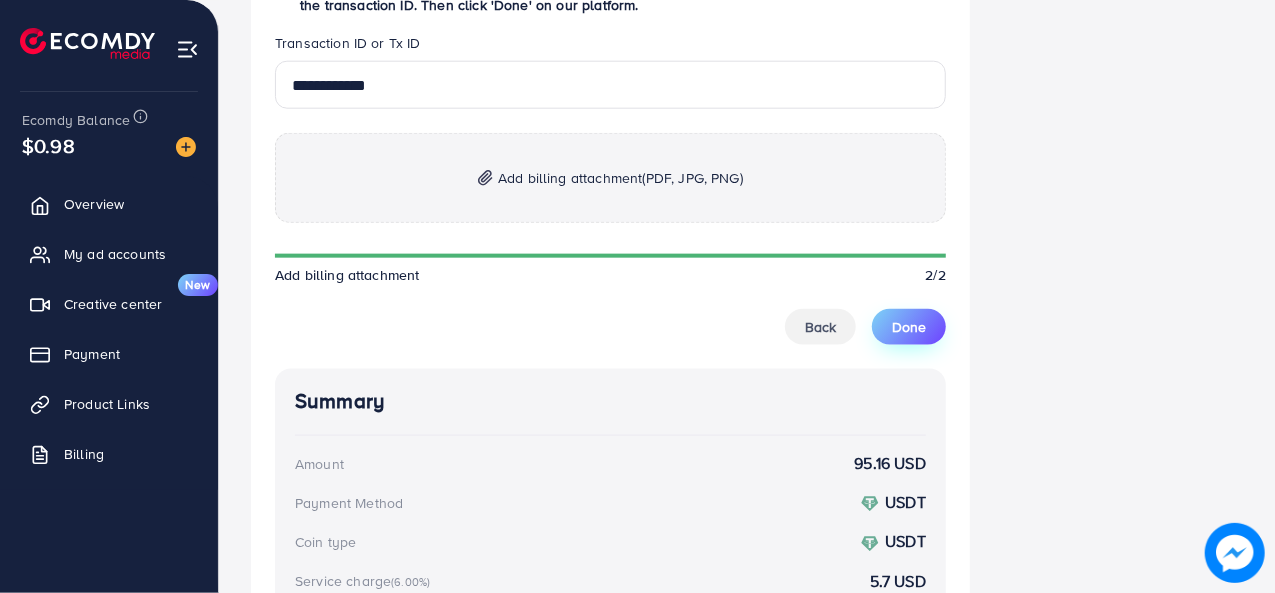 click on "Done" at bounding box center (909, 327) 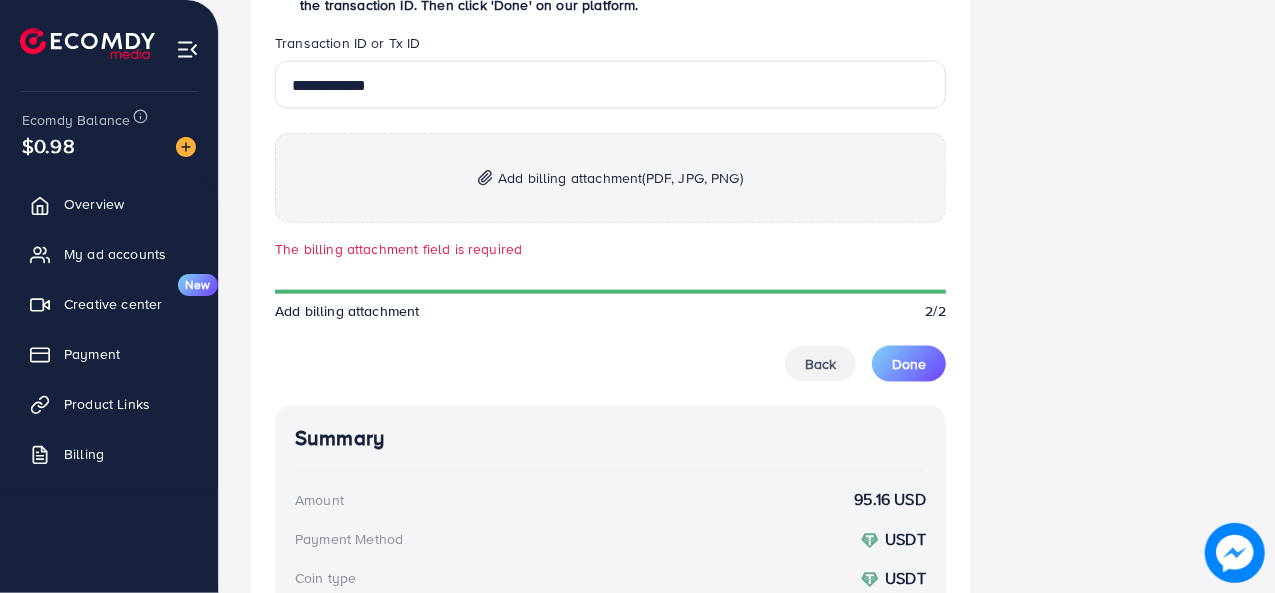 click on "Add billing attachment  (PDF, JPG, PNG)" at bounding box center (610, 178) 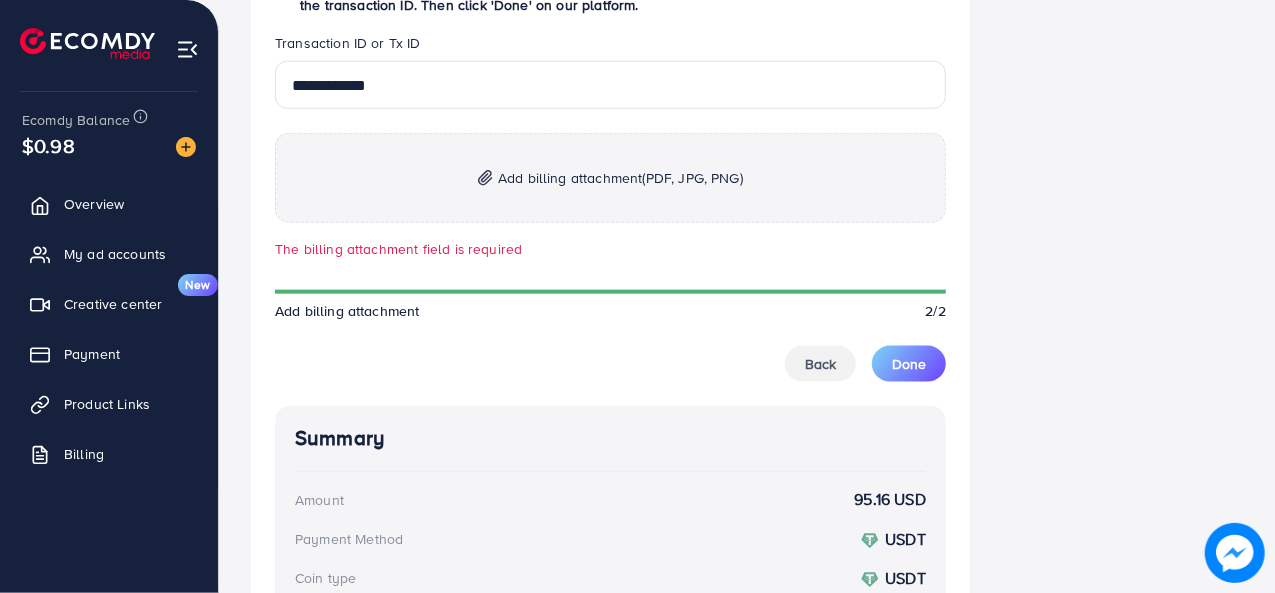 click on "Add billing attachment  (PDF, JPG, PNG)" at bounding box center (610, 178) 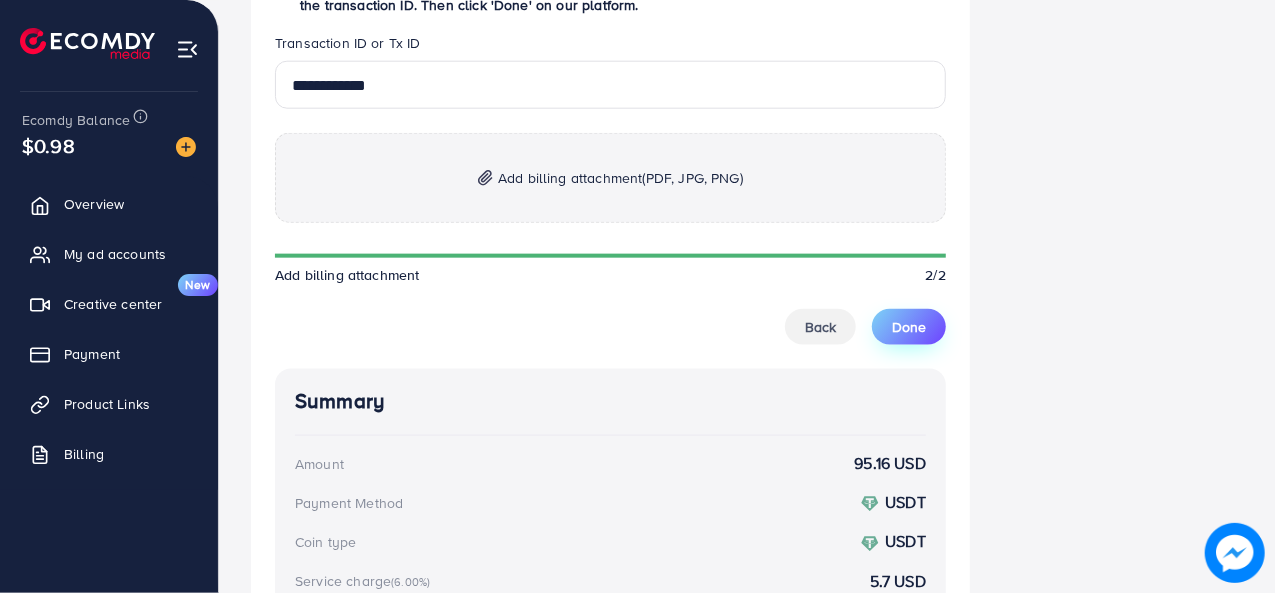 click on "Done" at bounding box center [909, 327] 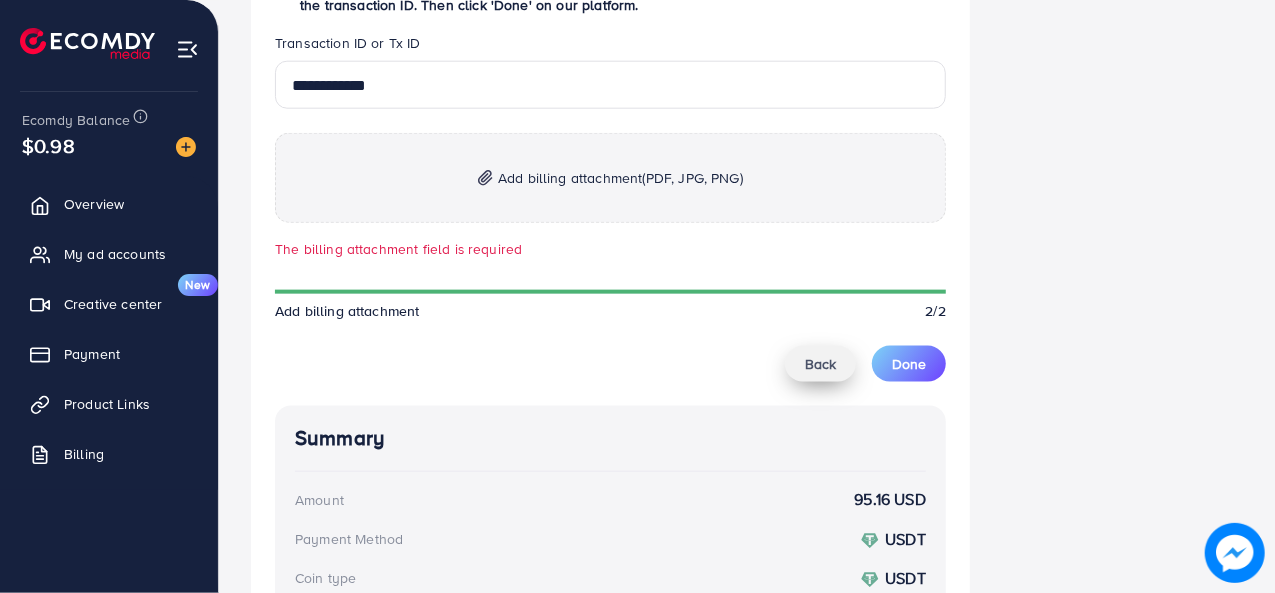 click on "Back" at bounding box center [820, 364] 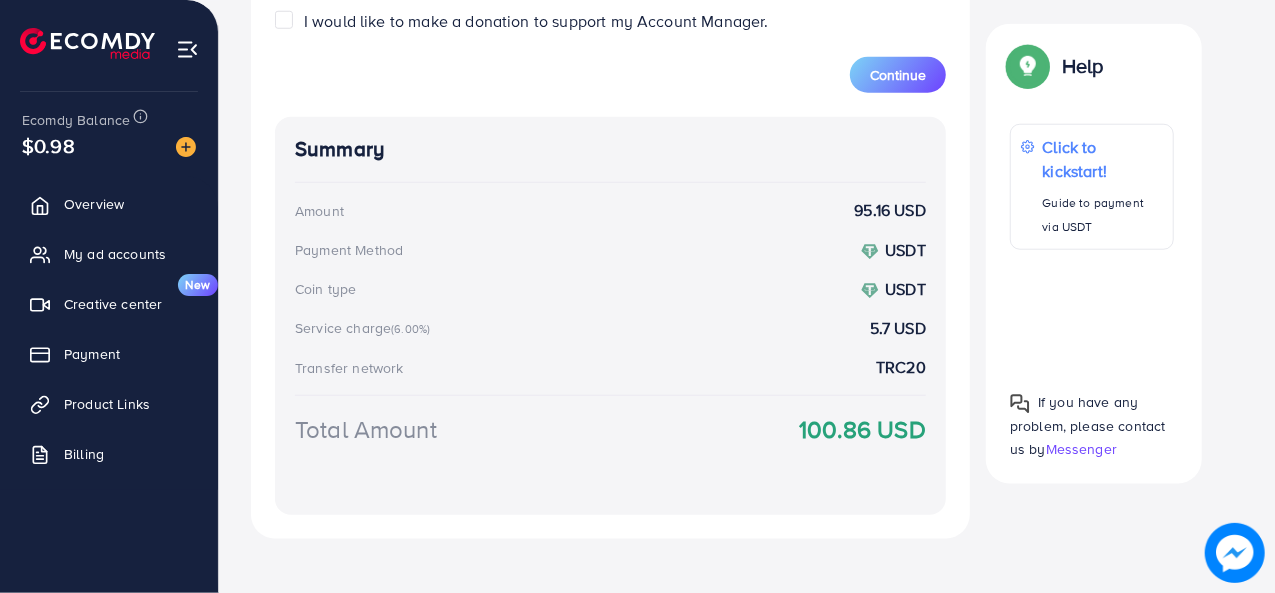 scroll, scrollTop: 916, scrollLeft: 0, axis: vertical 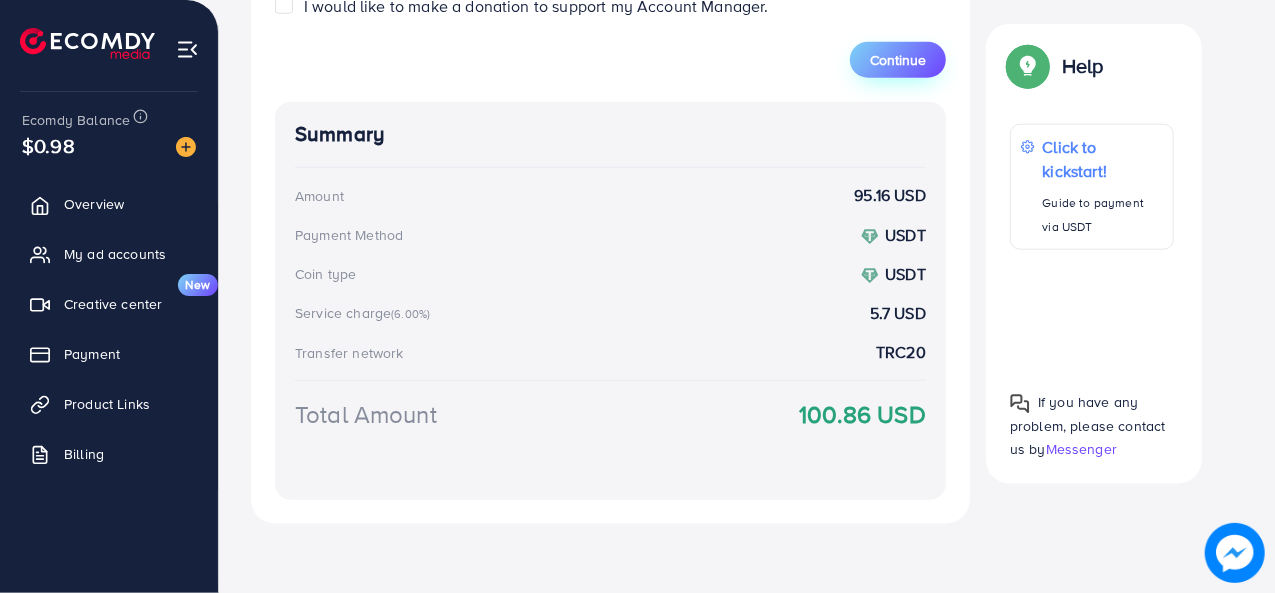 click on "Continue" at bounding box center [898, 60] 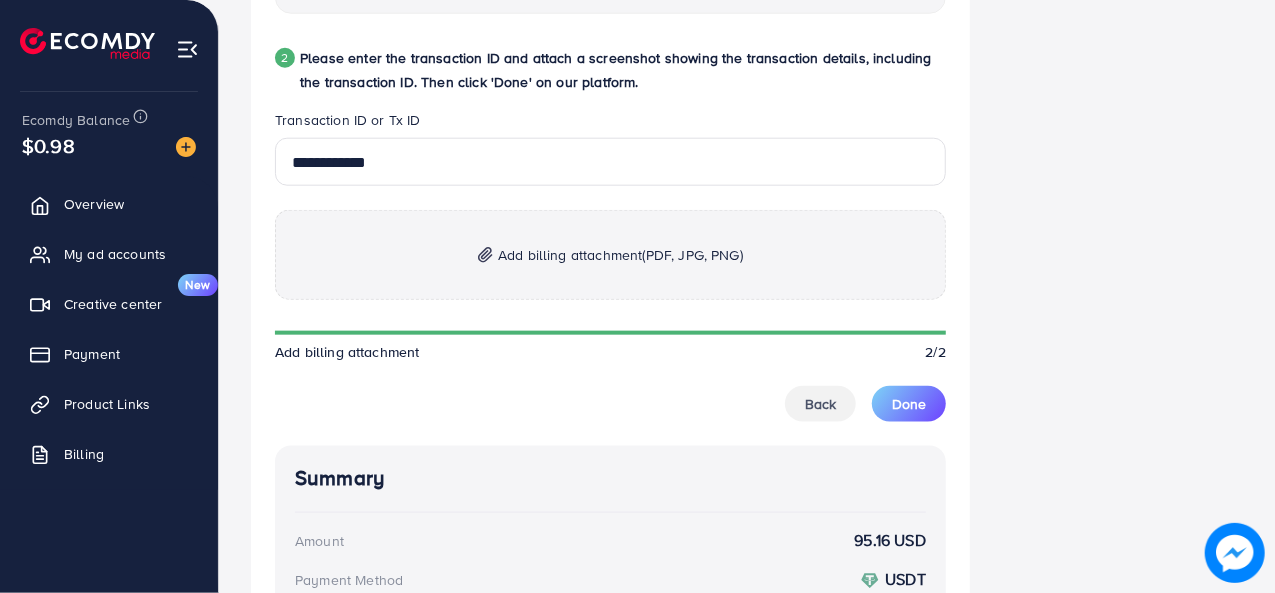 scroll, scrollTop: 1049, scrollLeft: 0, axis: vertical 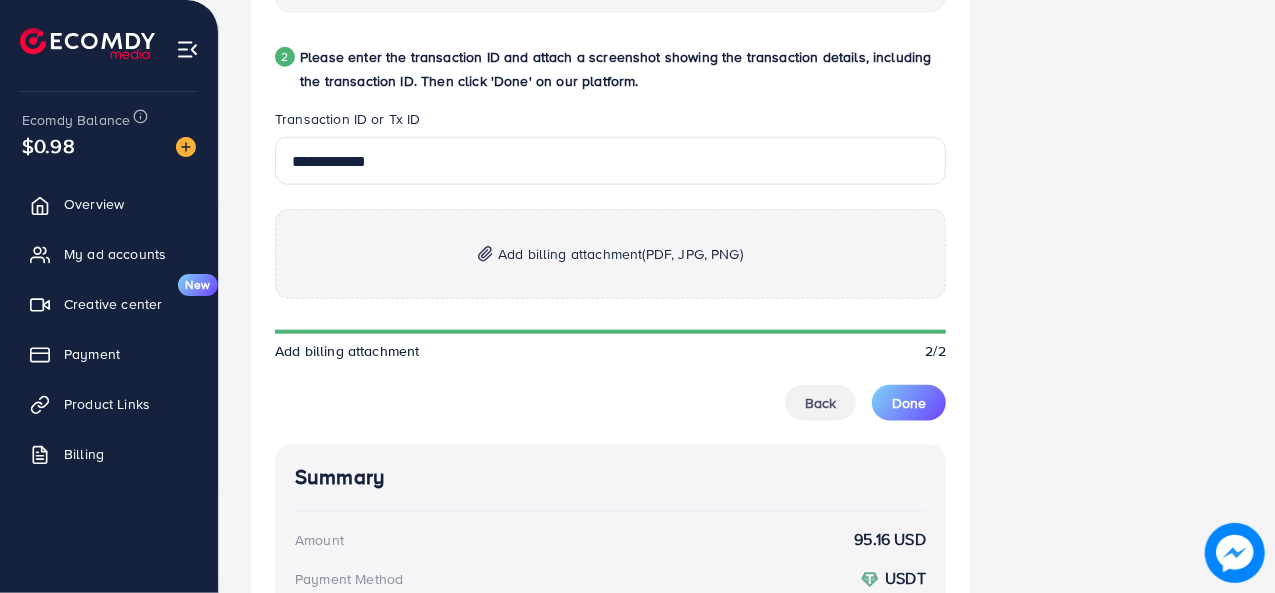 click on "Add billing attachment  (PDF, JPG, PNG)" at bounding box center (610, 254) 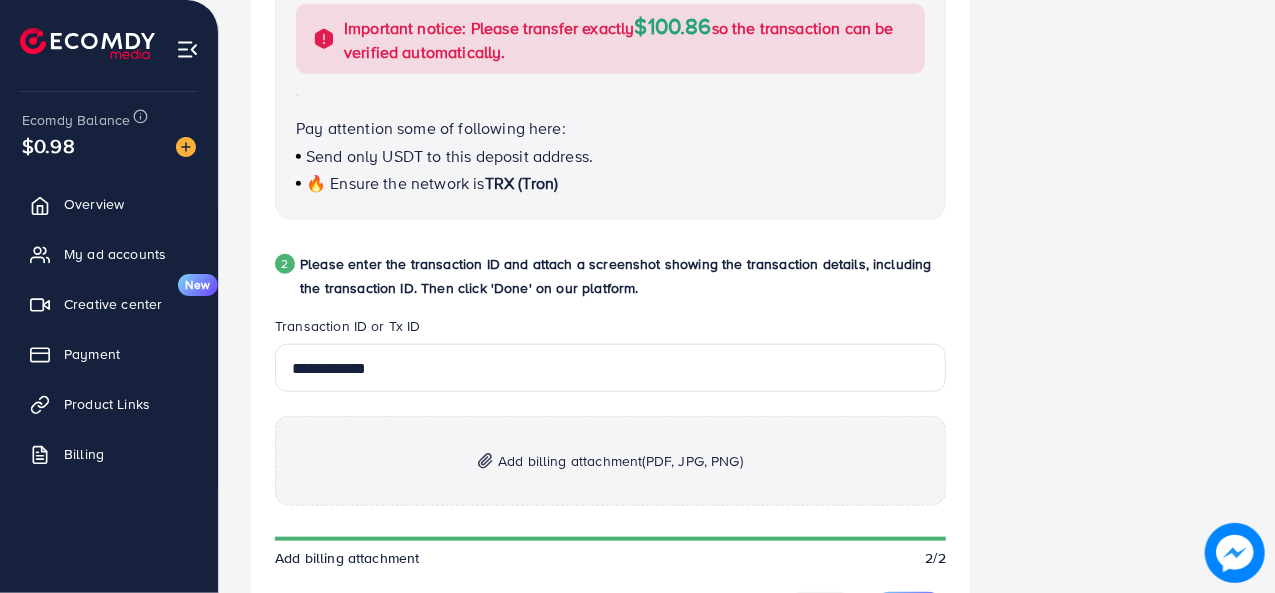 scroll, scrollTop: 858, scrollLeft: 0, axis: vertical 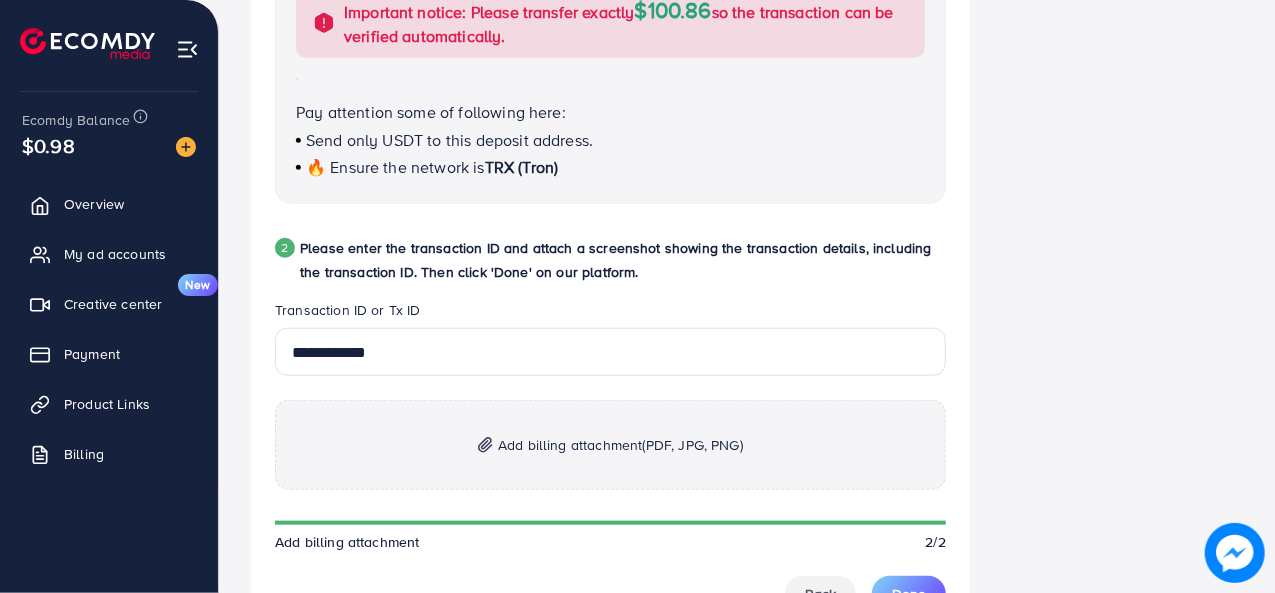 click on "(PDF, JPG, PNG)" at bounding box center [693, 445] 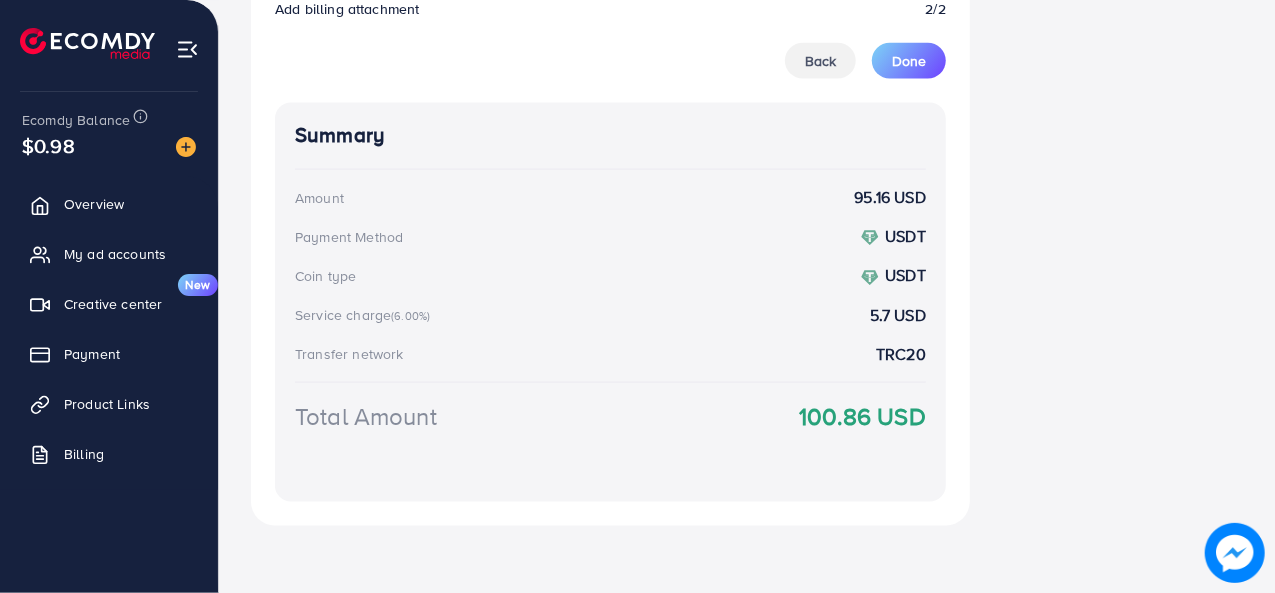 scroll, scrollTop: 1392, scrollLeft: 0, axis: vertical 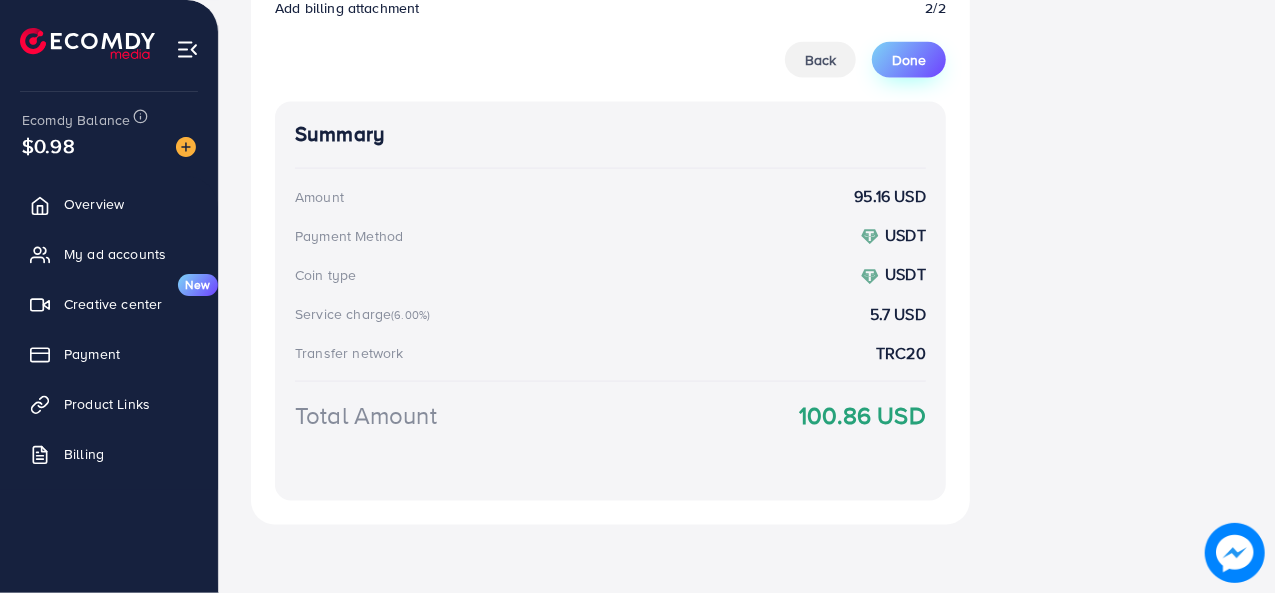 click on "Done" at bounding box center [909, 60] 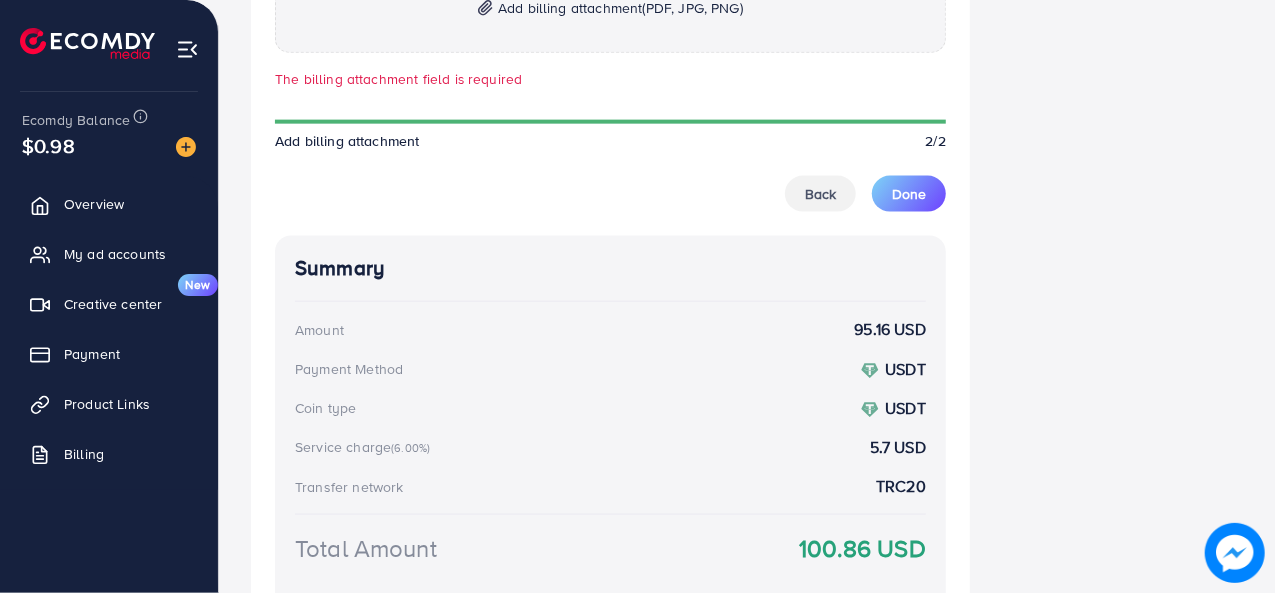 scroll, scrollTop: 1294, scrollLeft: 0, axis: vertical 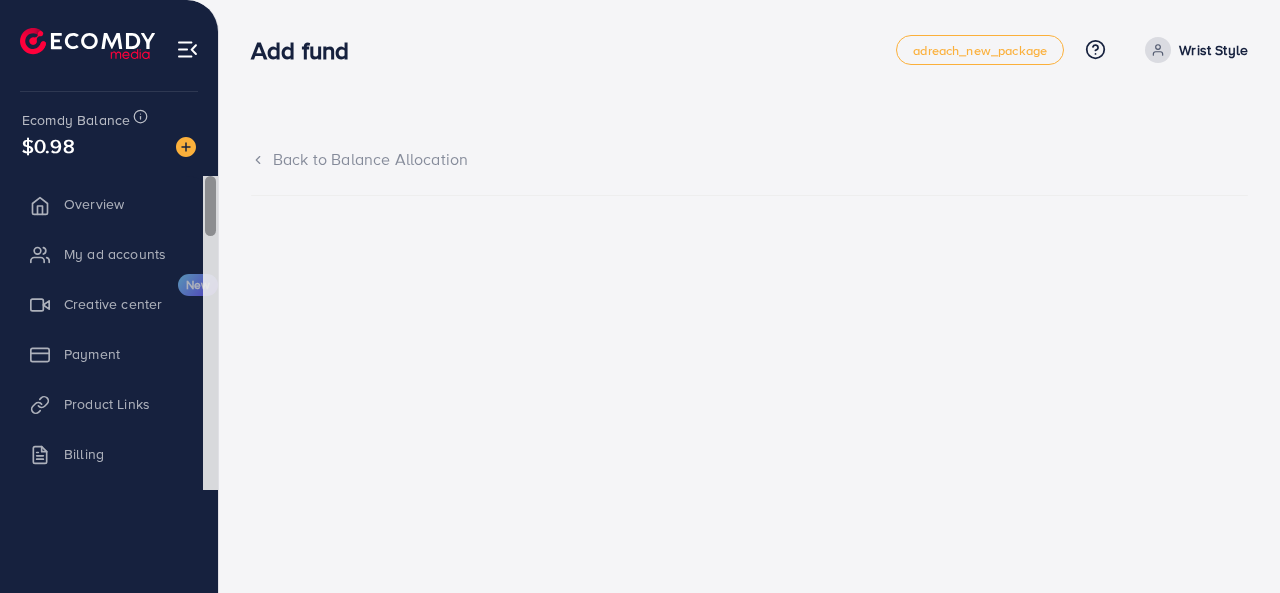 drag, startPoint x: 212, startPoint y: 221, endPoint x: 238, endPoint y: 86, distance: 137.48091 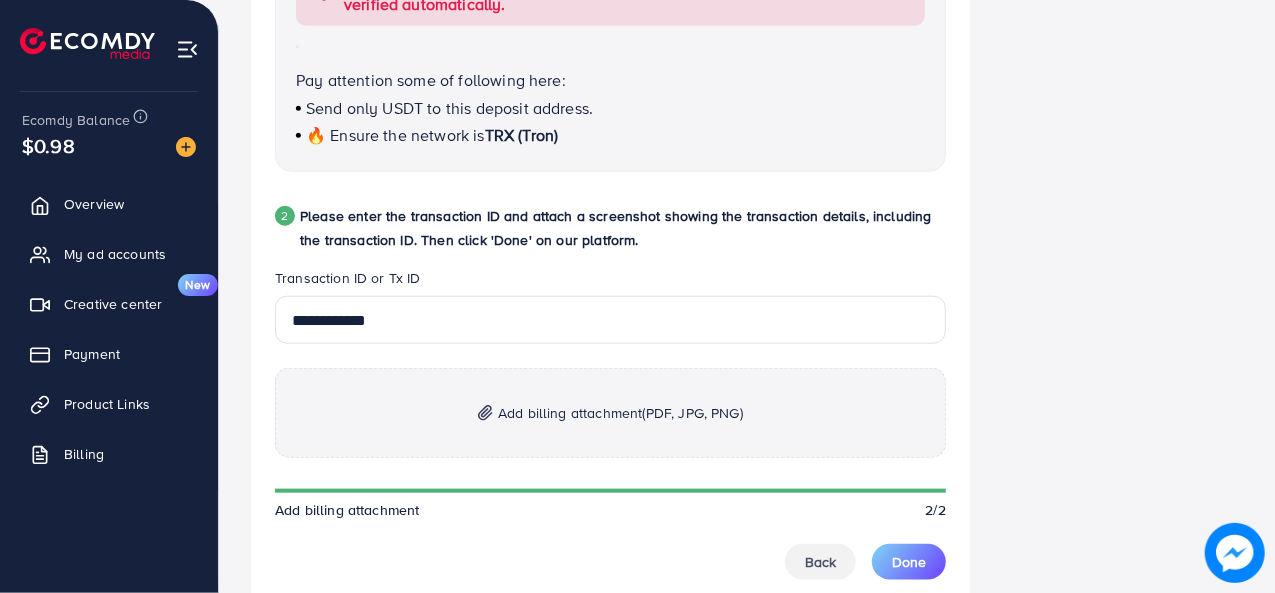 scroll, scrollTop: 933, scrollLeft: 0, axis: vertical 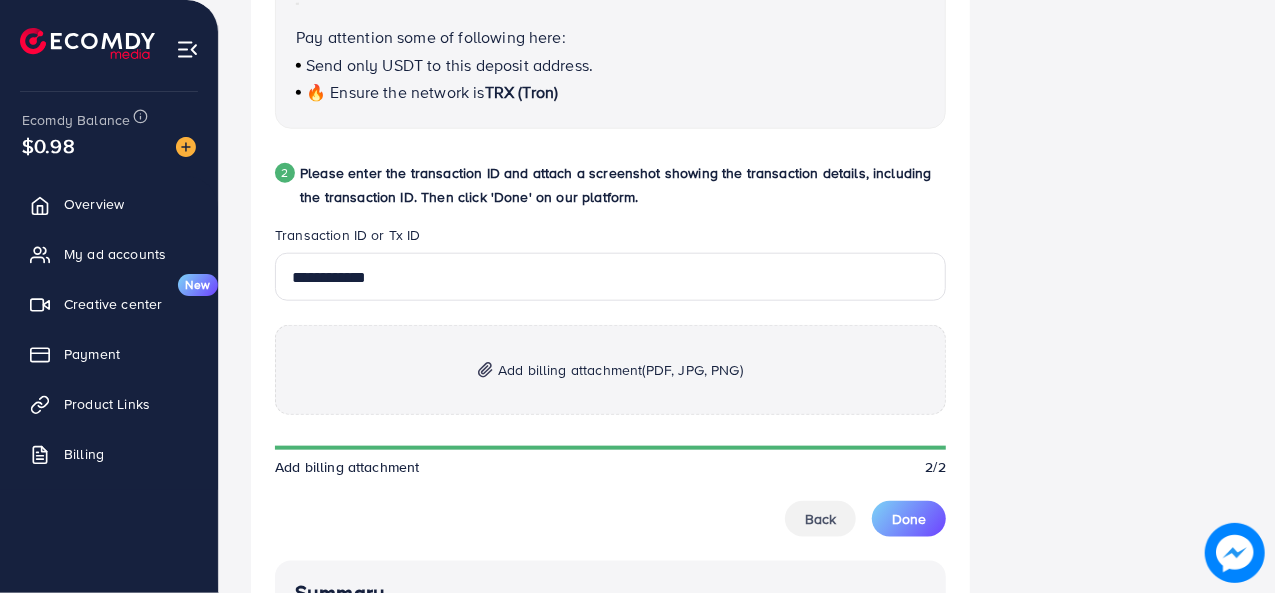 click on "Add billing attachment  (PDF, JPG, PNG)" at bounding box center [620, 370] 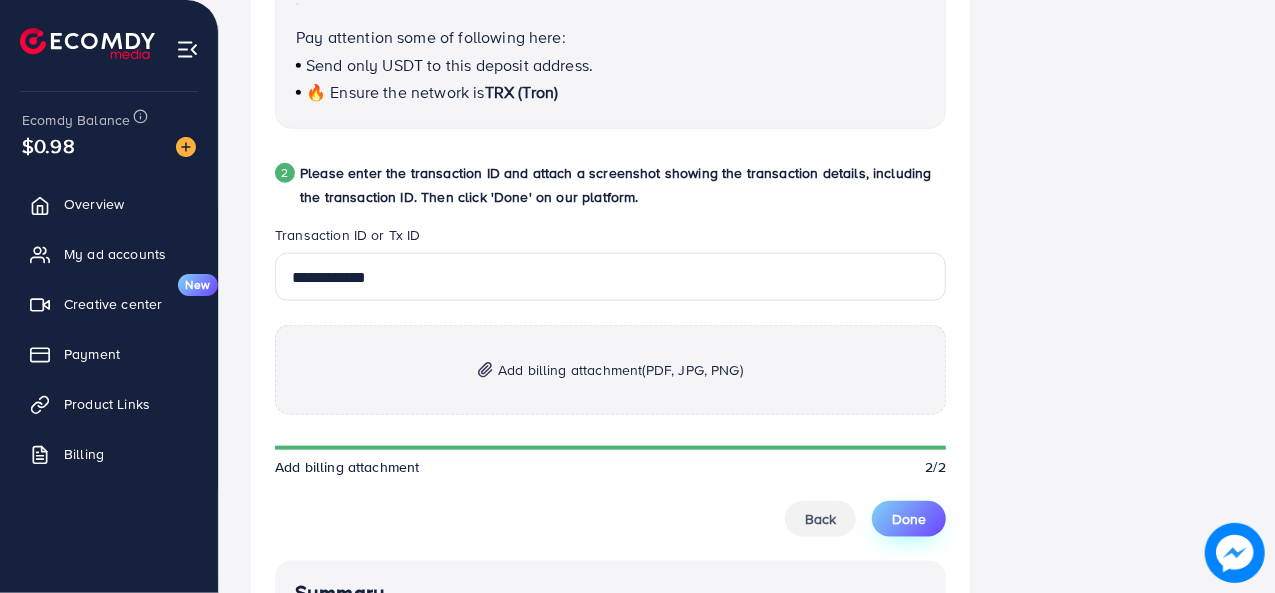 click on "Done" at bounding box center [909, 519] 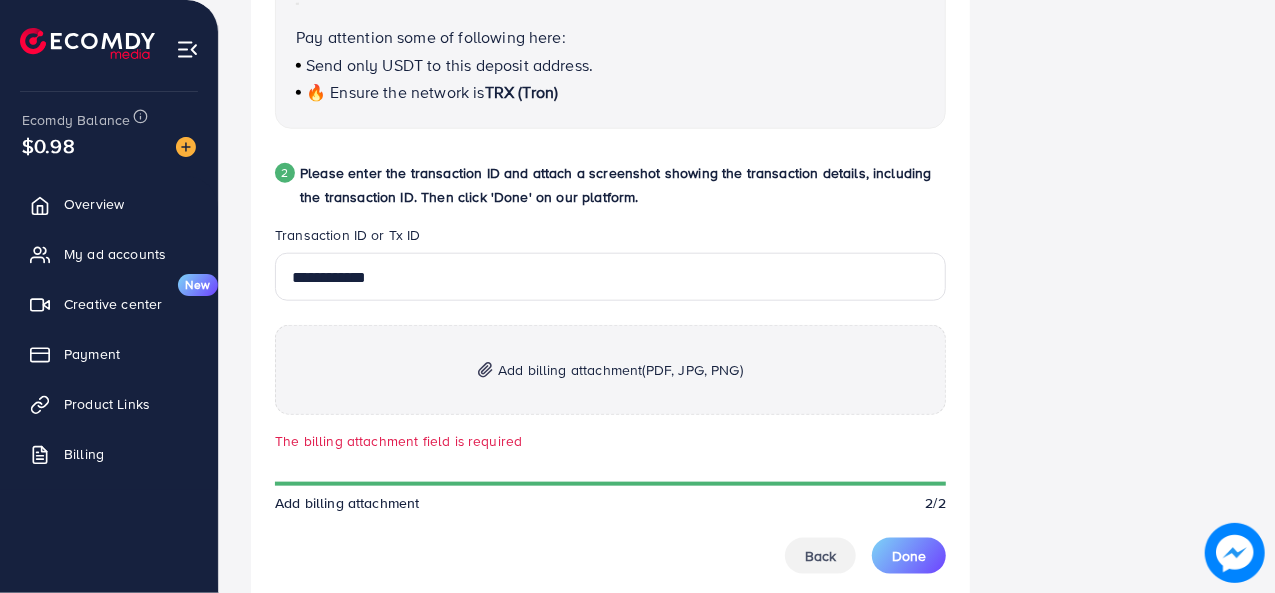click on "Add billing attachment  (PDF, JPG, PNG)" at bounding box center [610, 370] 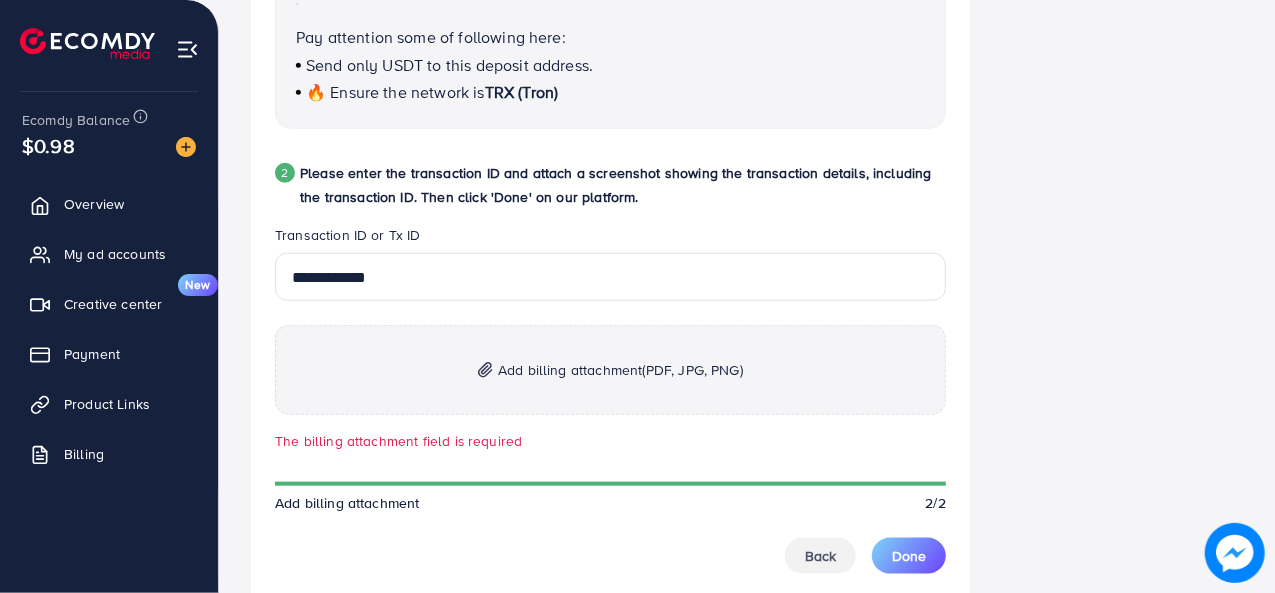 click on "Add billing attachment  (PDF, JPG, PNG)" at bounding box center (610, 370) 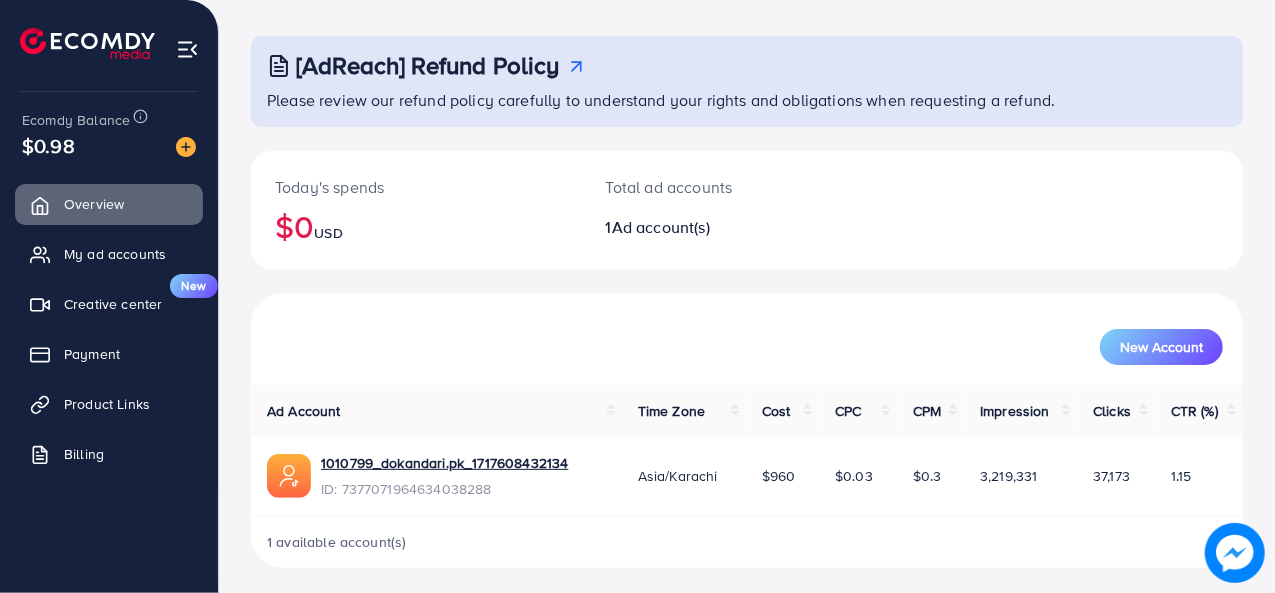 scroll, scrollTop: 94, scrollLeft: 0, axis: vertical 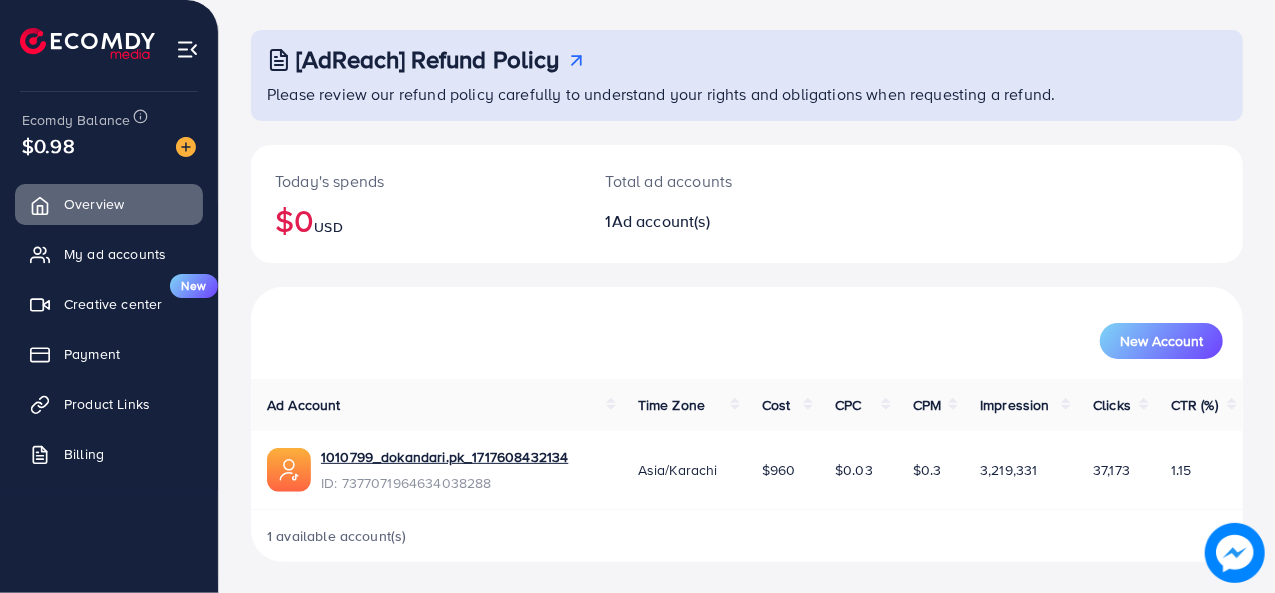 click at bounding box center [178, 145] 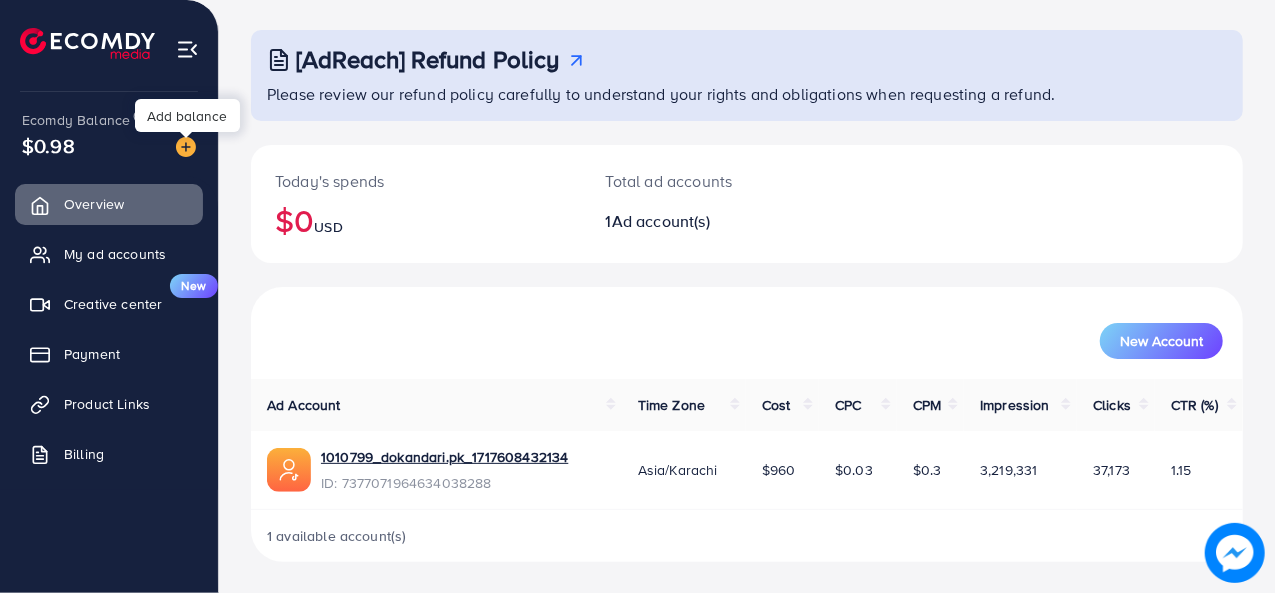 click at bounding box center [186, 147] 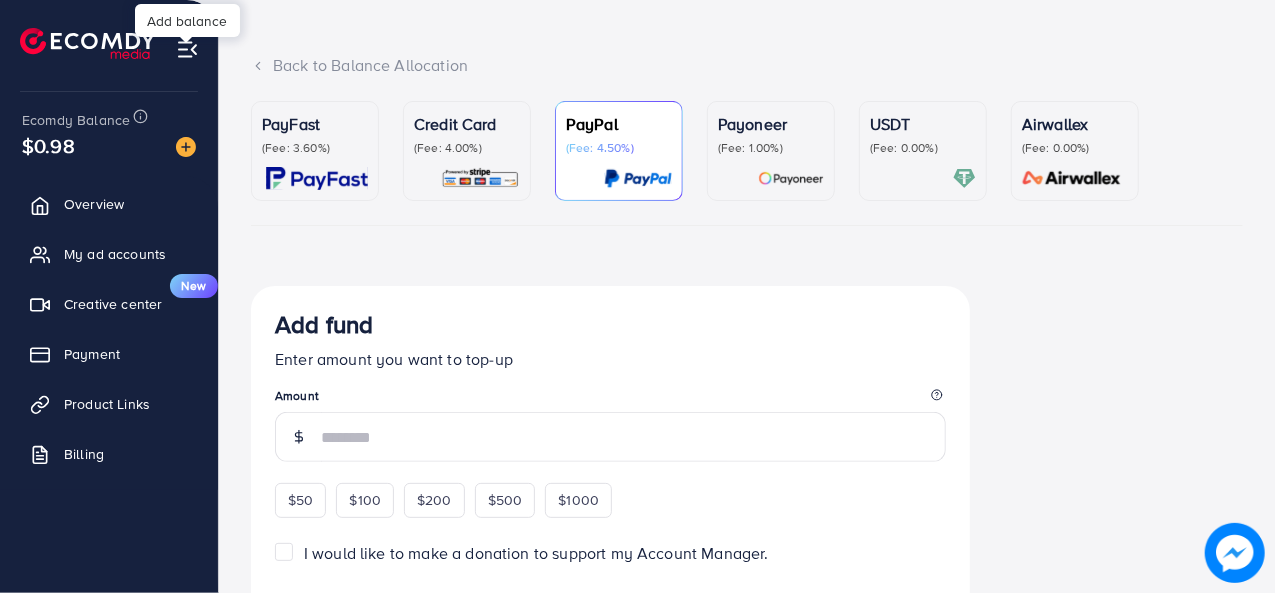 scroll, scrollTop: 0, scrollLeft: 0, axis: both 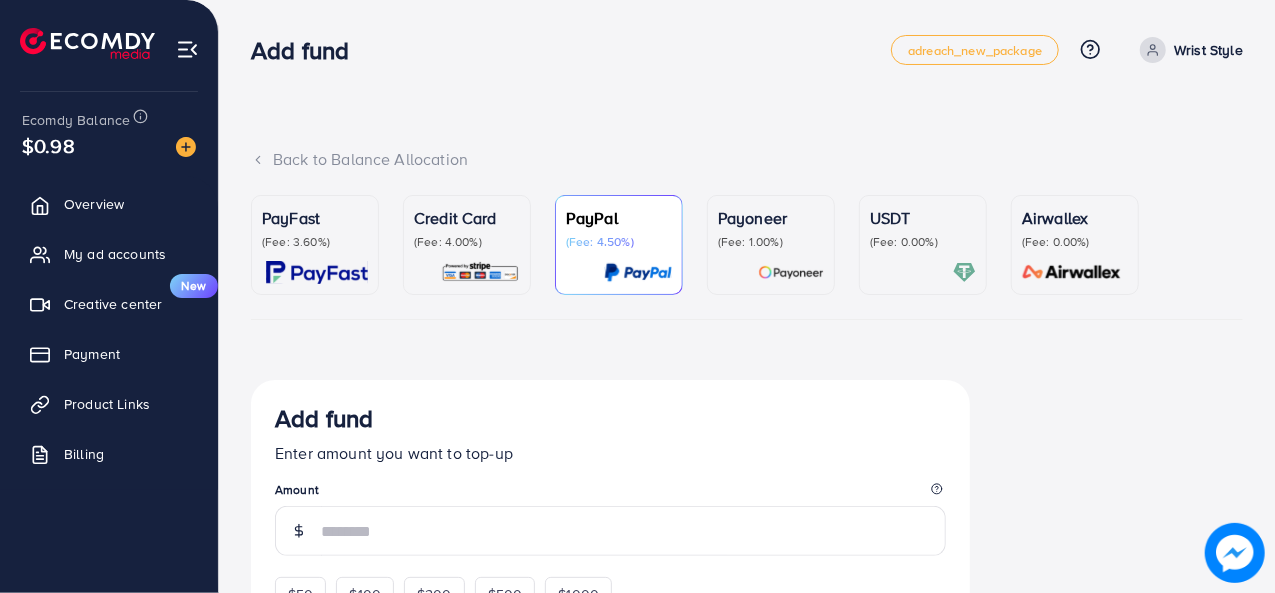 click on "USDT   (Fee: 0.00%)" at bounding box center (923, 245) 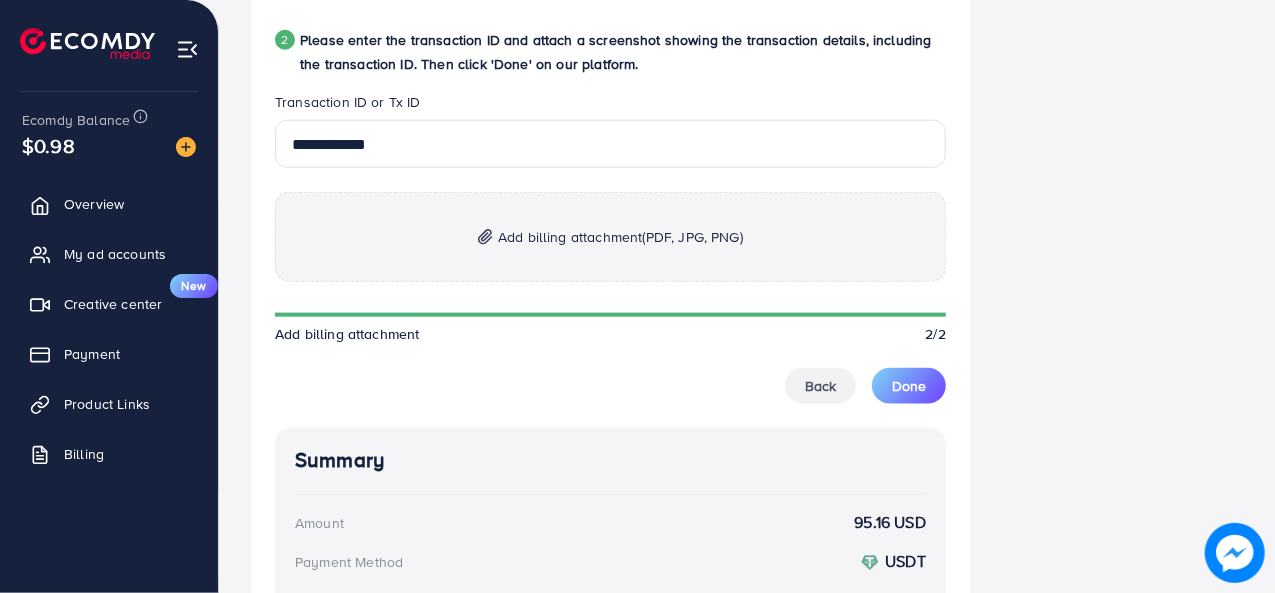 scroll, scrollTop: 1066, scrollLeft: 0, axis: vertical 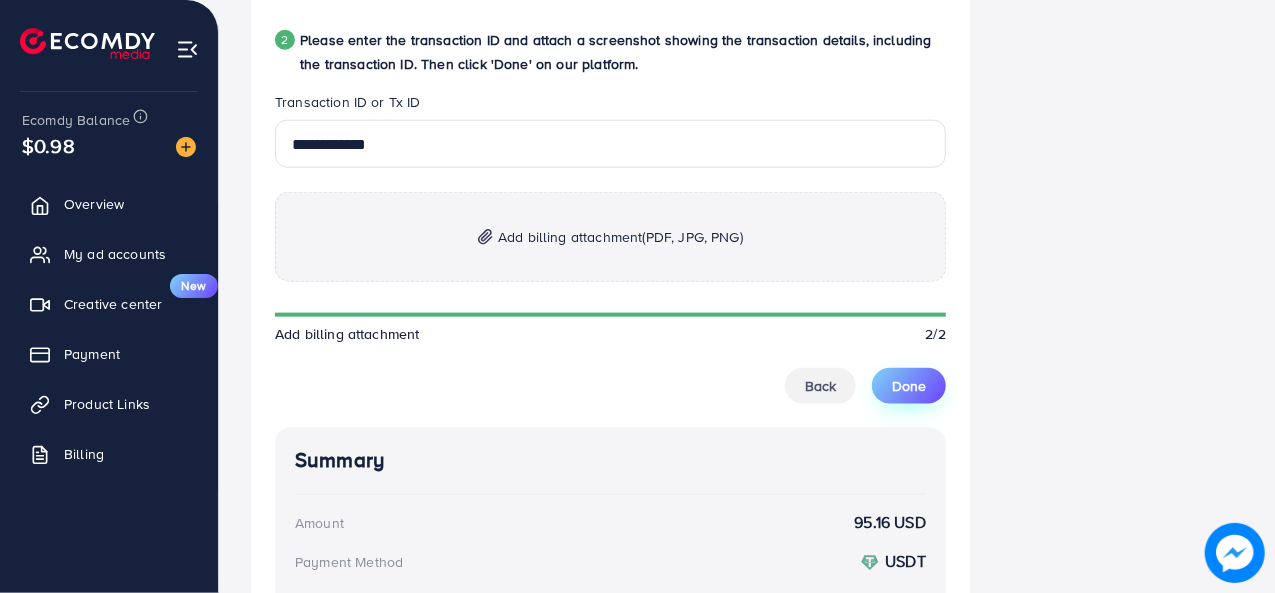 click on "Done" at bounding box center [909, 386] 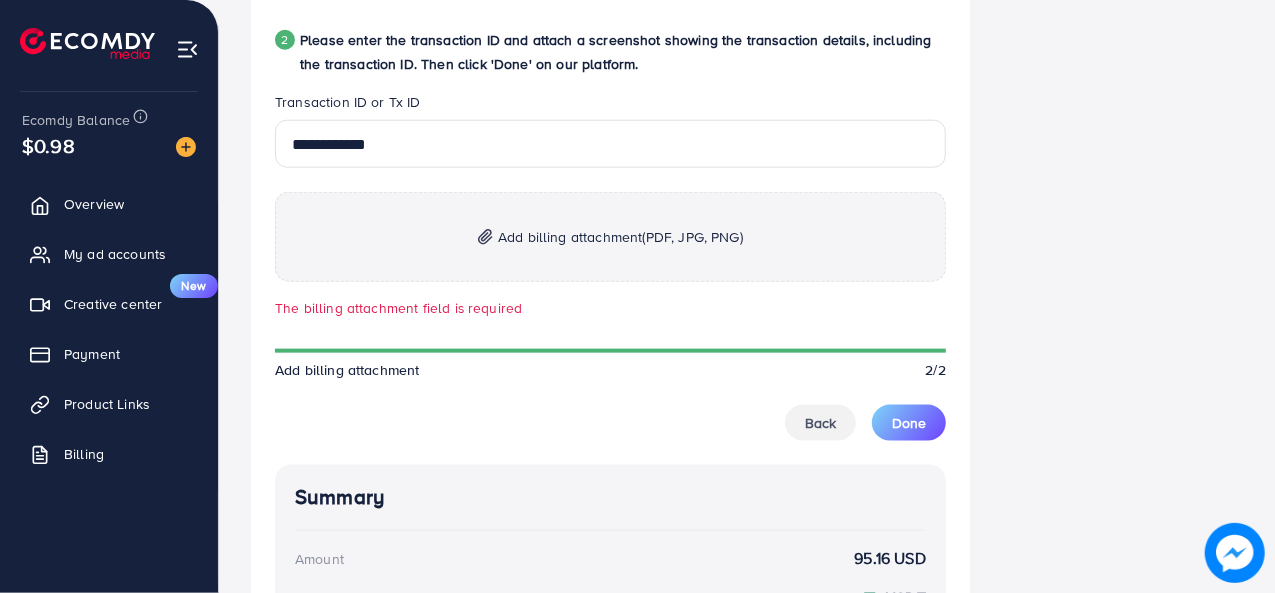 click on "**********" at bounding box center [610, 280] 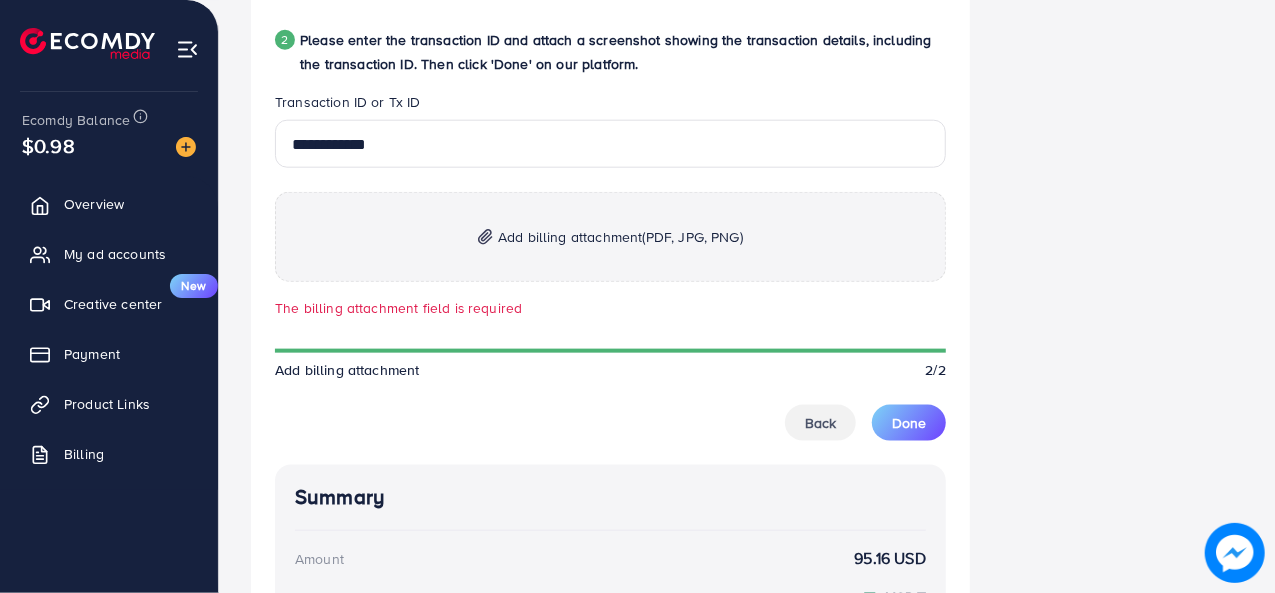 click on "**********" at bounding box center (610, 280) 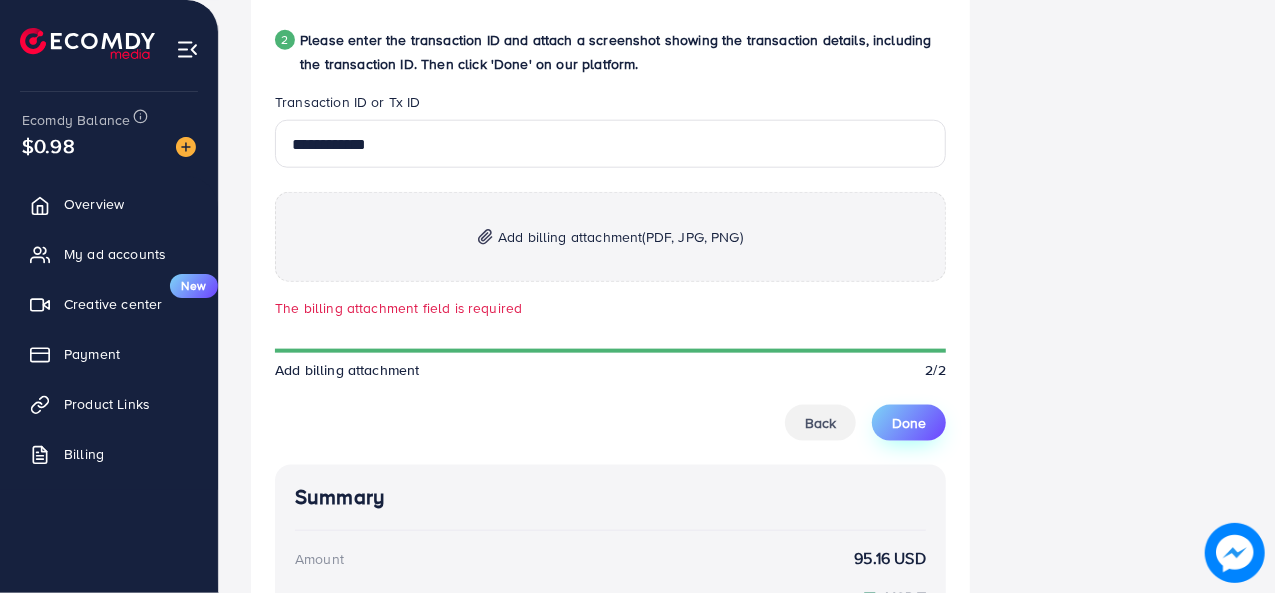 click on "Done" at bounding box center (909, 423) 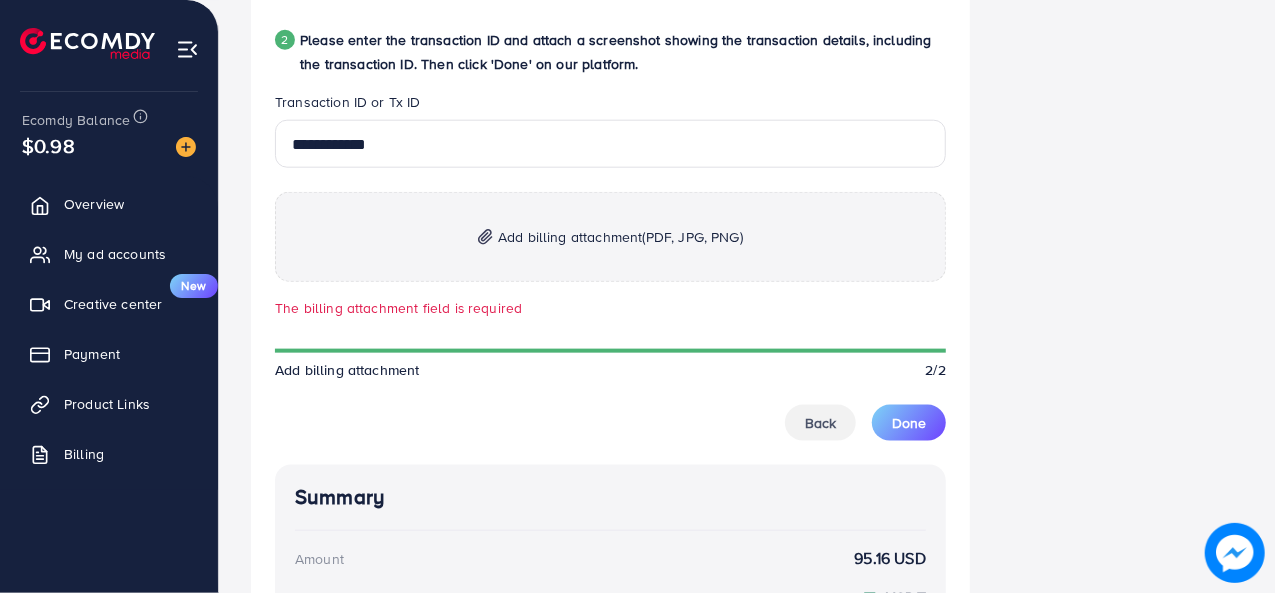 drag, startPoint x: 887, startPoint y: 427, endPoint x: 877, endPoint y: 435, distance: 12.806249 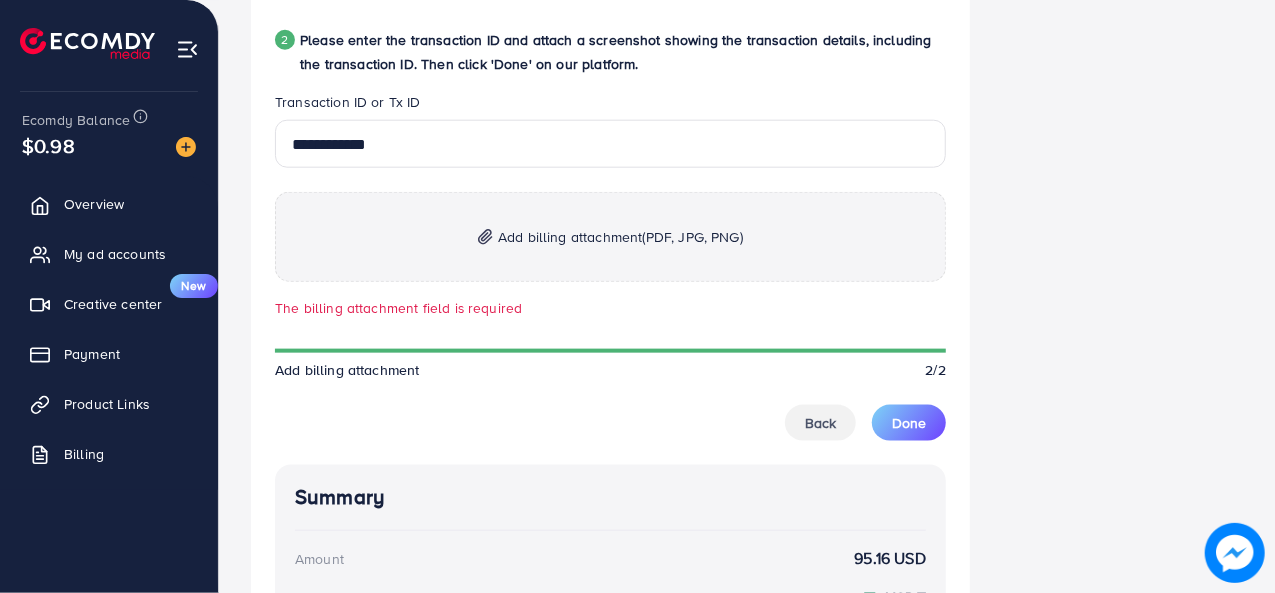 drag, startPoint x: 877, startPoint y: 435, endPoint x: 343, endPoint y: 352, distance: 540.41187 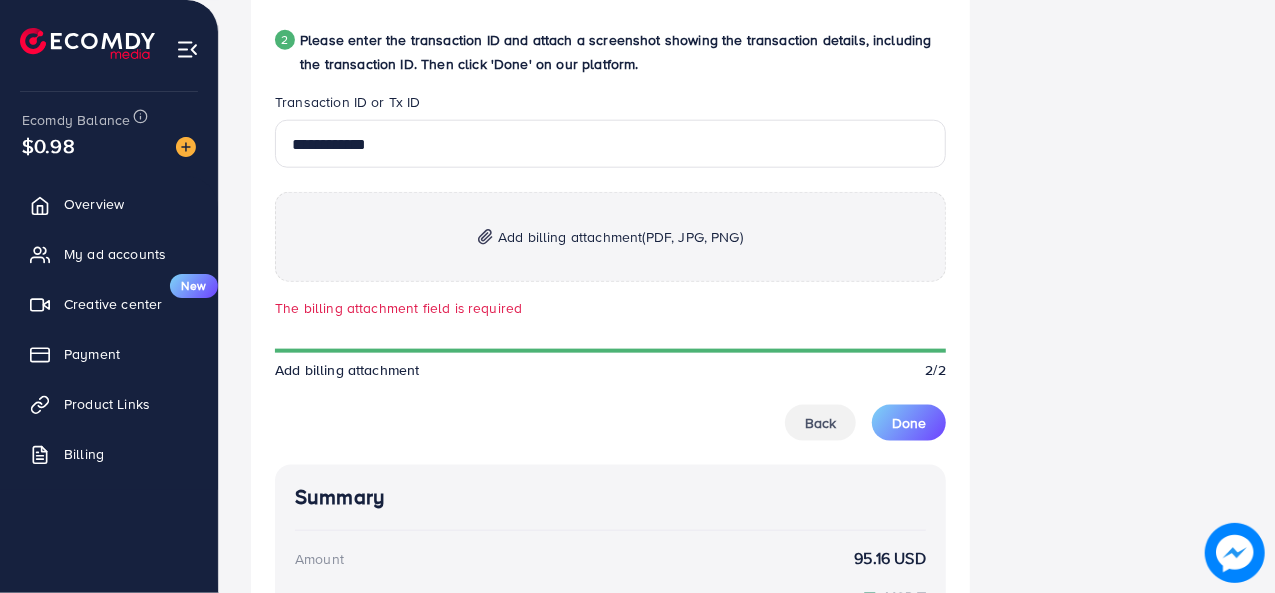 drag, startPoint x: 482, startPoint y: 225, endPoint x: 431, endPoint y: 231, distance: 51.351727 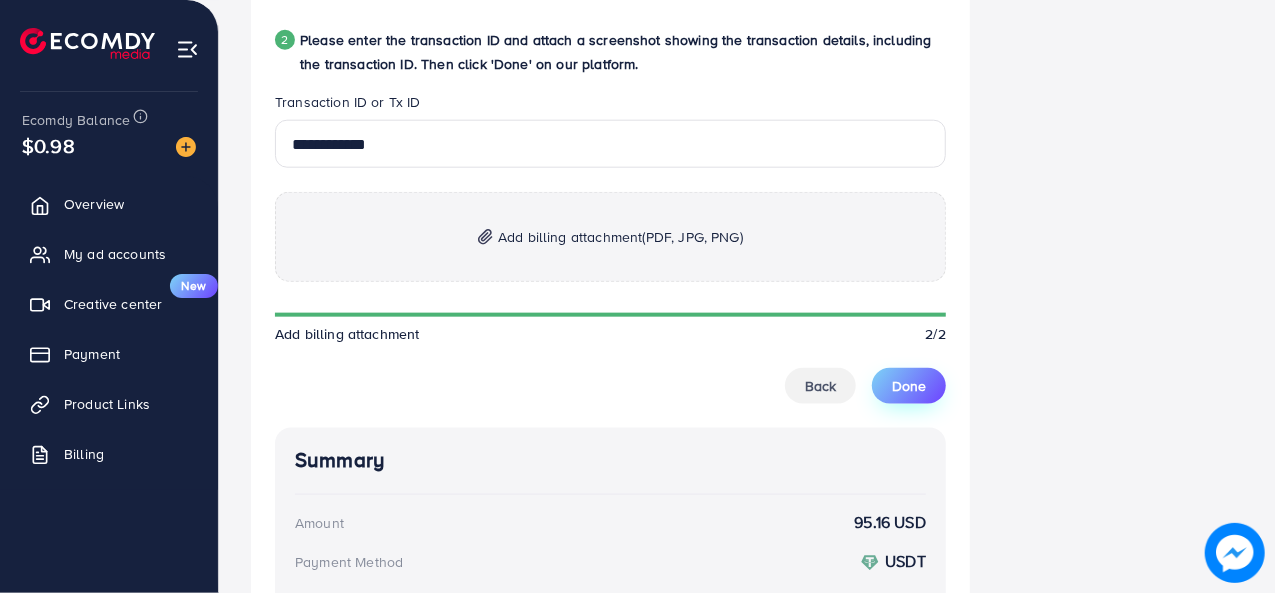 click on "Done" at bounding box center [909, 386] 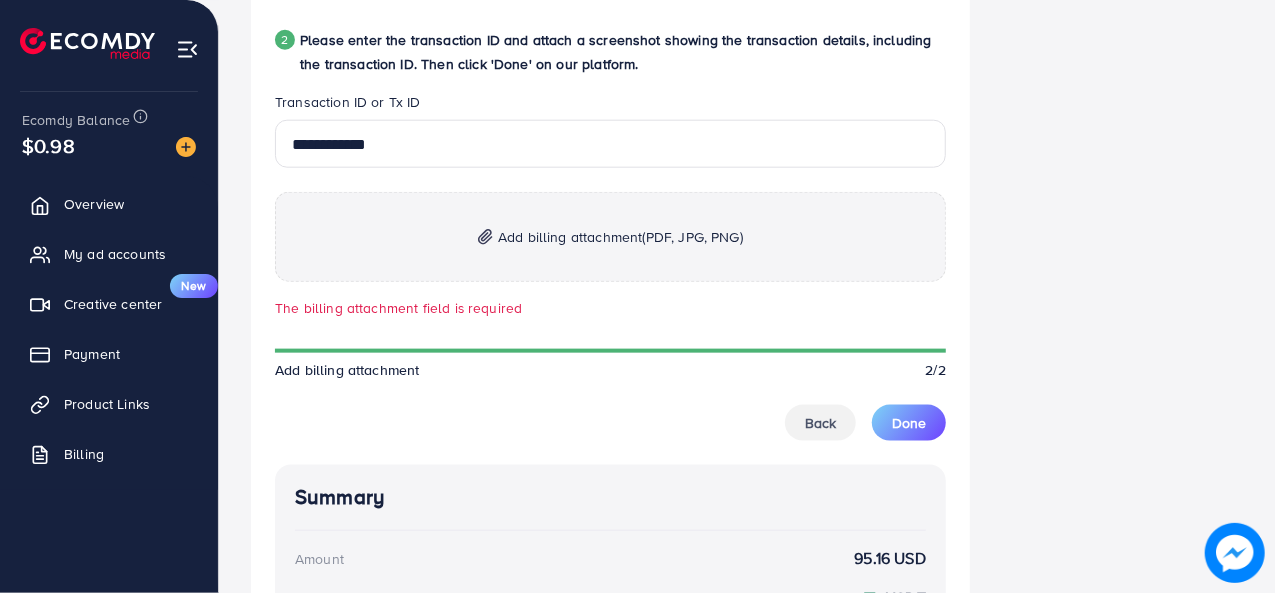 click on "Add billing attachment  (PDF, JPG, PNG)" at bounding box center [610, 237] 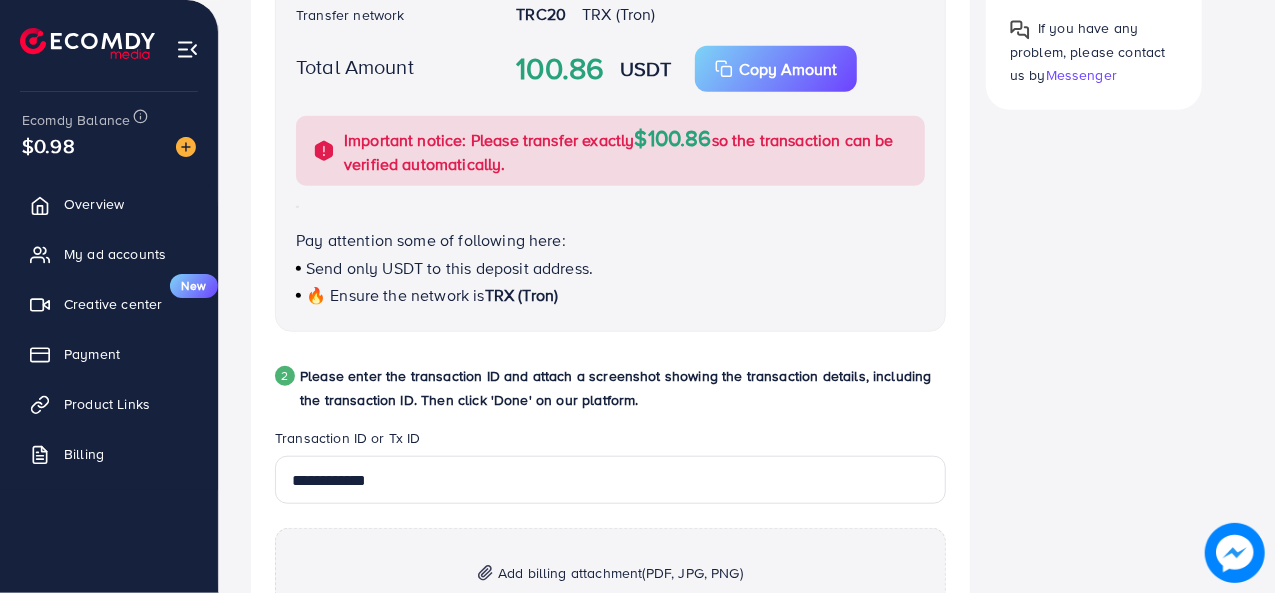 scroll, scrollTop: 933, scrollLeft: 0, axis: vertical 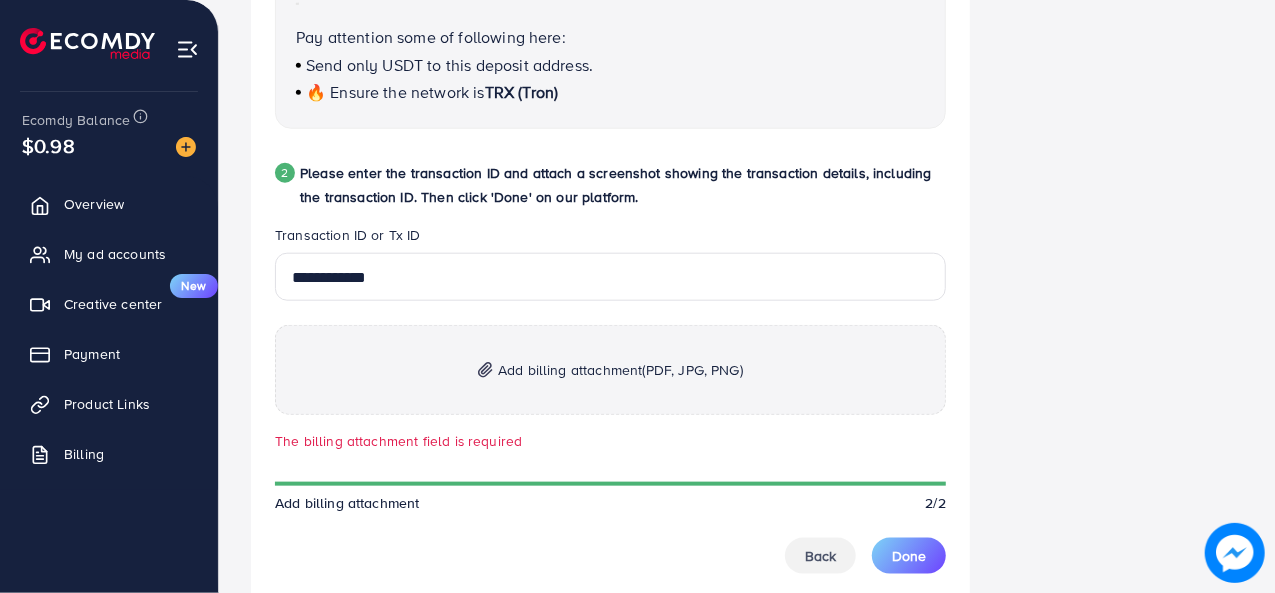 click on "Add billing attachment  (PDF, JPG, PNG)" at bounding box center [610, 370] 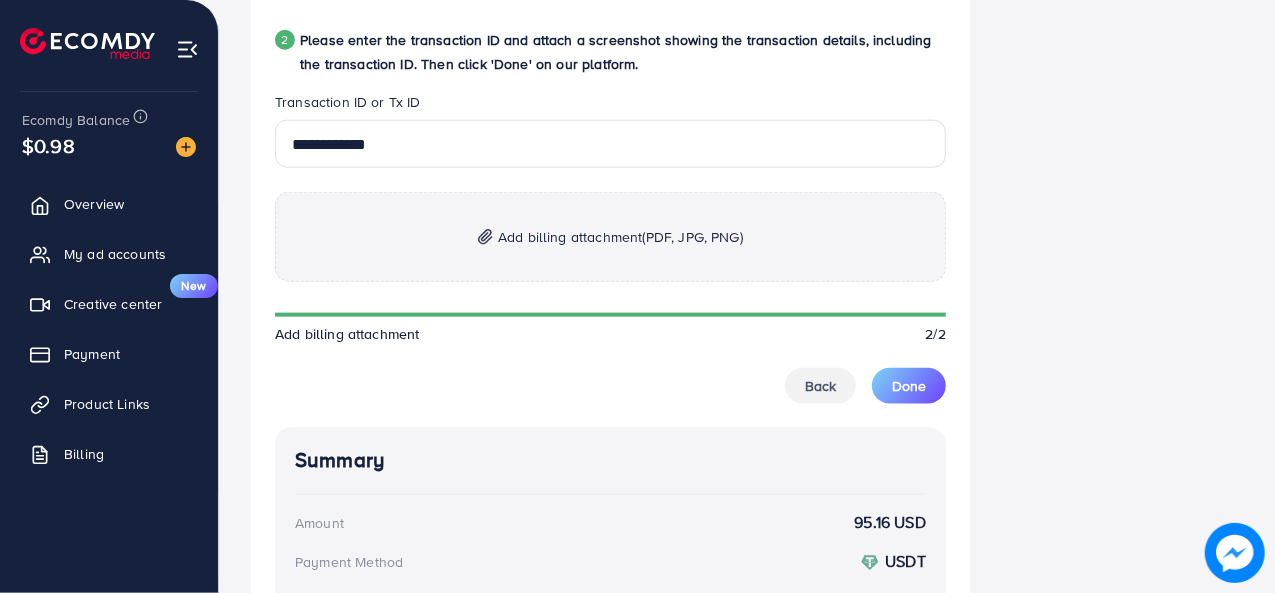scroll, scrollTop: 1066, scrollLeft: 0, axis: vertical 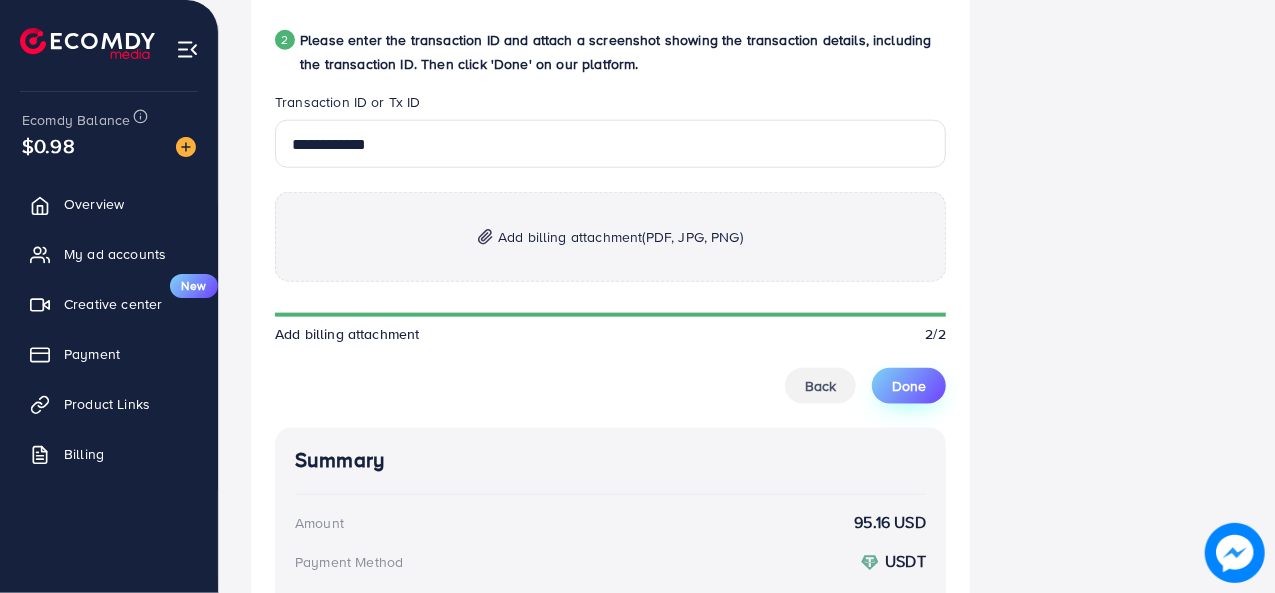 click on "Done" at bounding box center [909, 386] 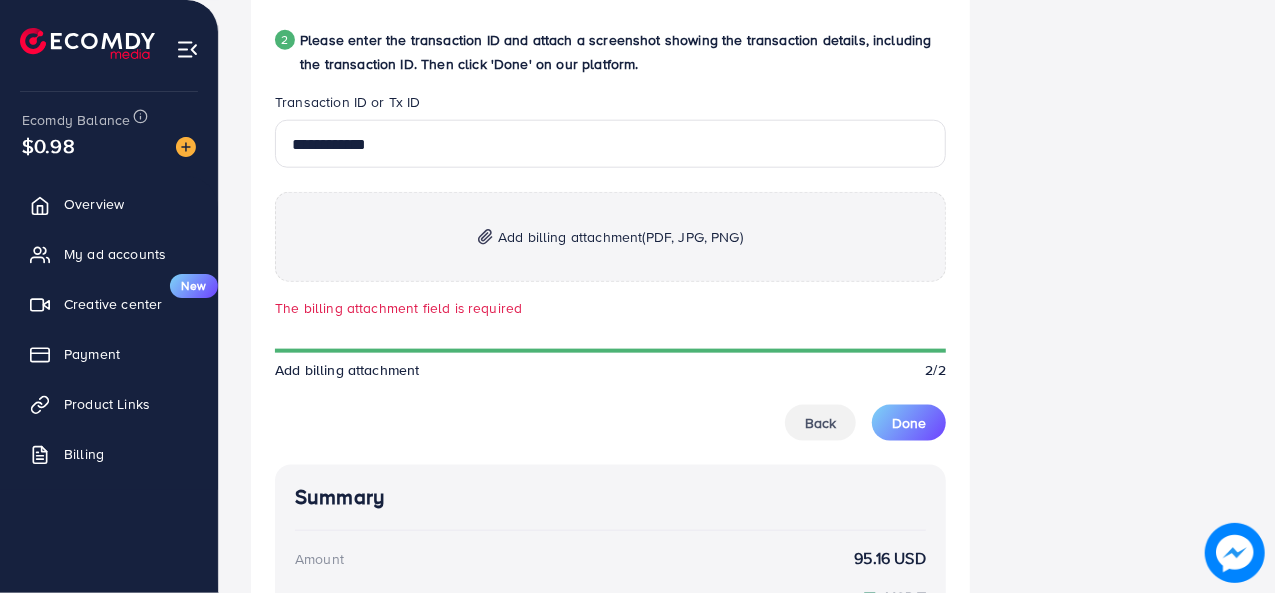 click on "Add billing attachment  (PDF, JPG, PNG)" at bounding box center (610, 237) 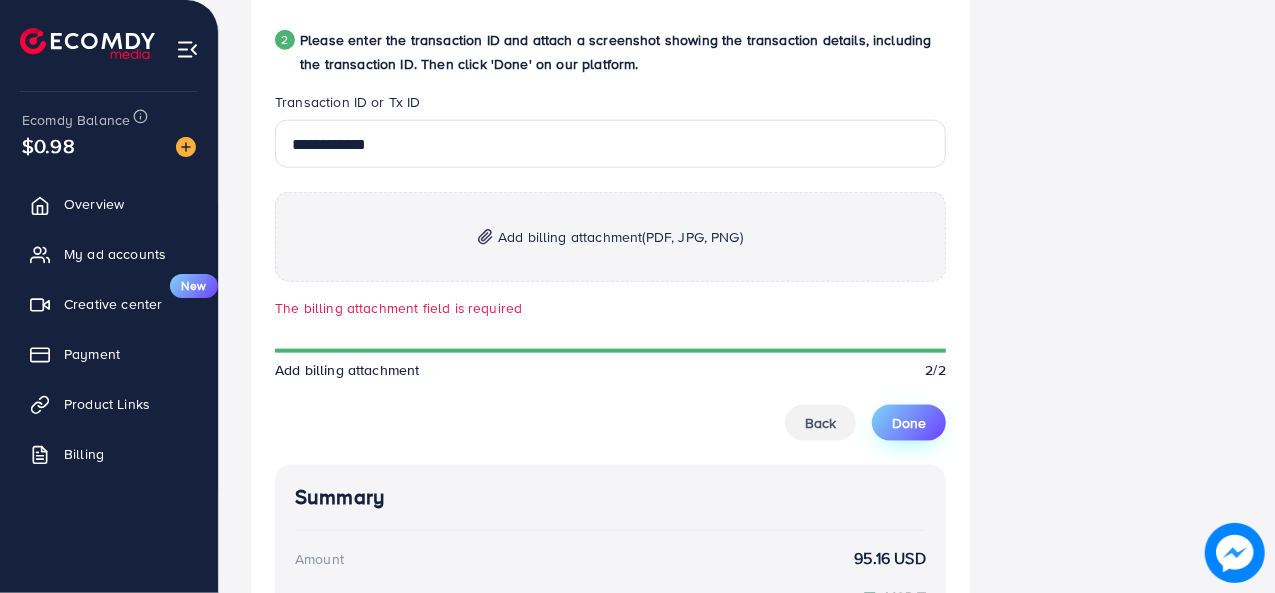click on "Done" at bounding box center (909, 423) 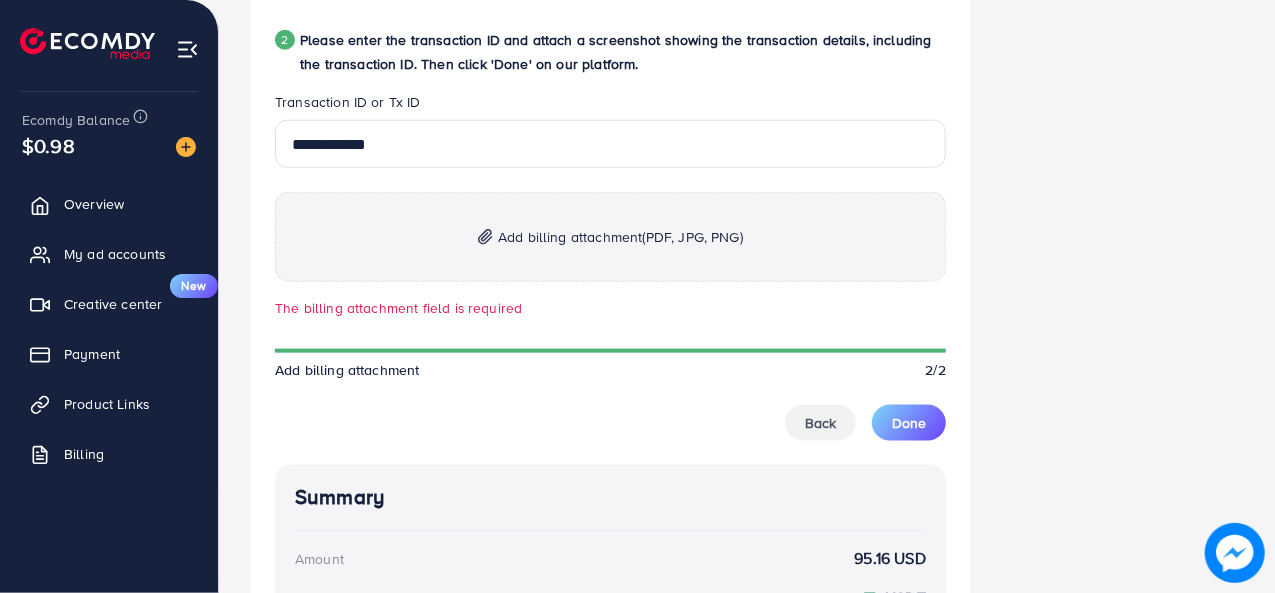 click on "**********" at bounding box center (610, 280) 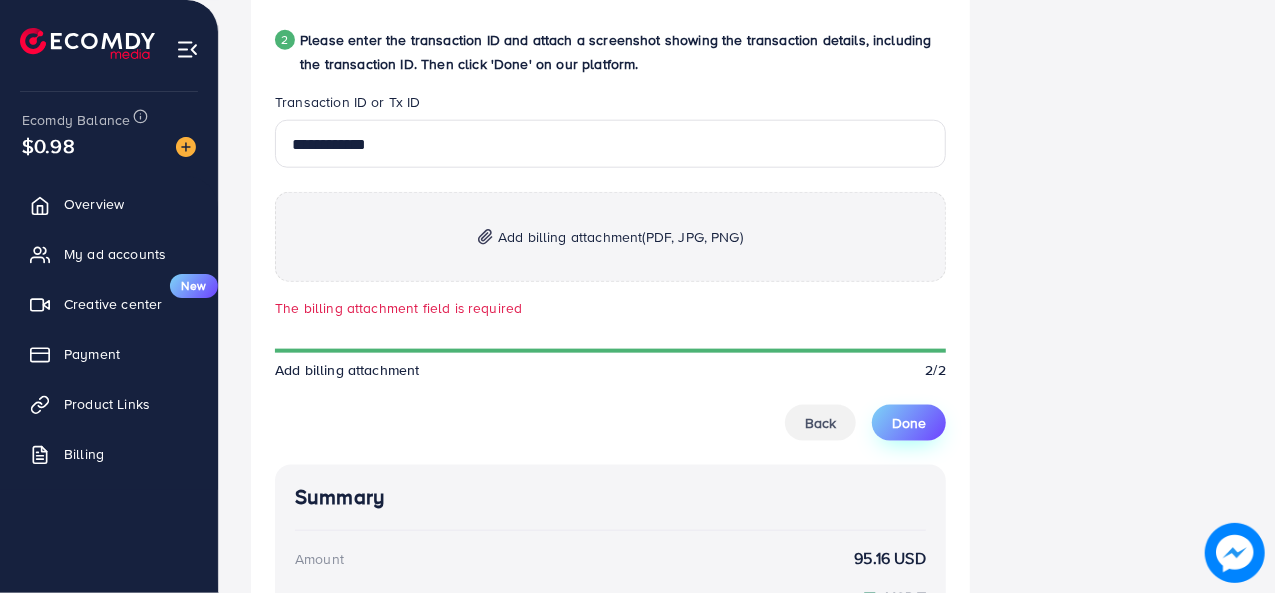 click on "Done" at bounding box center [909, 423] 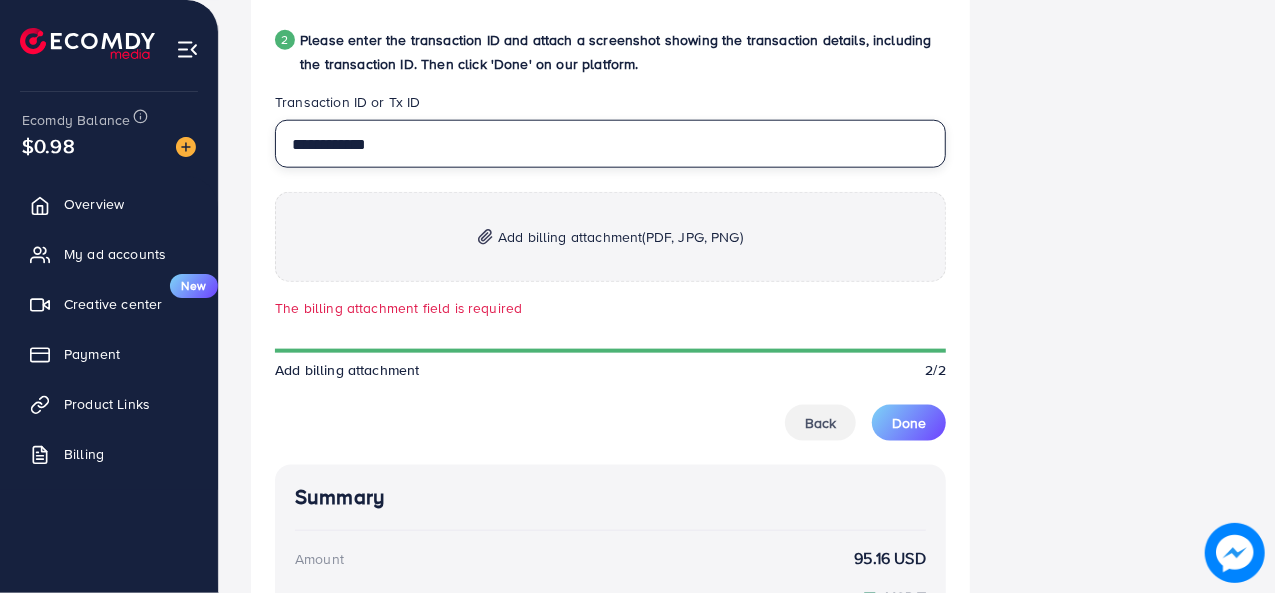 click on "**********" at bounding box center (610, 144) 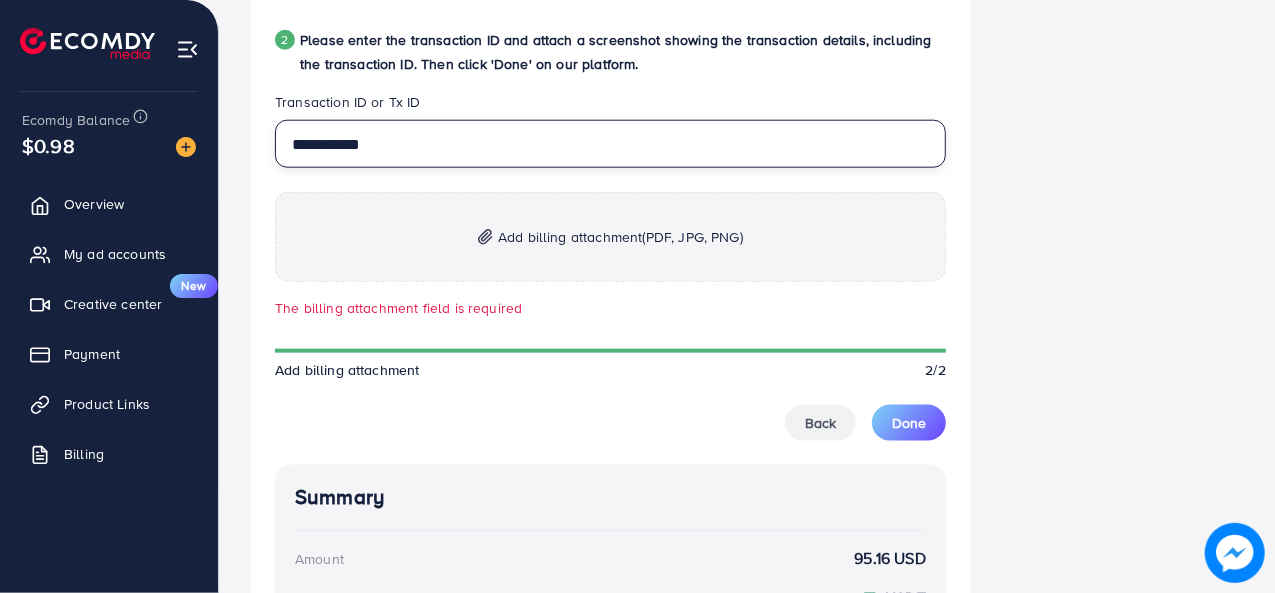 type on "**********" 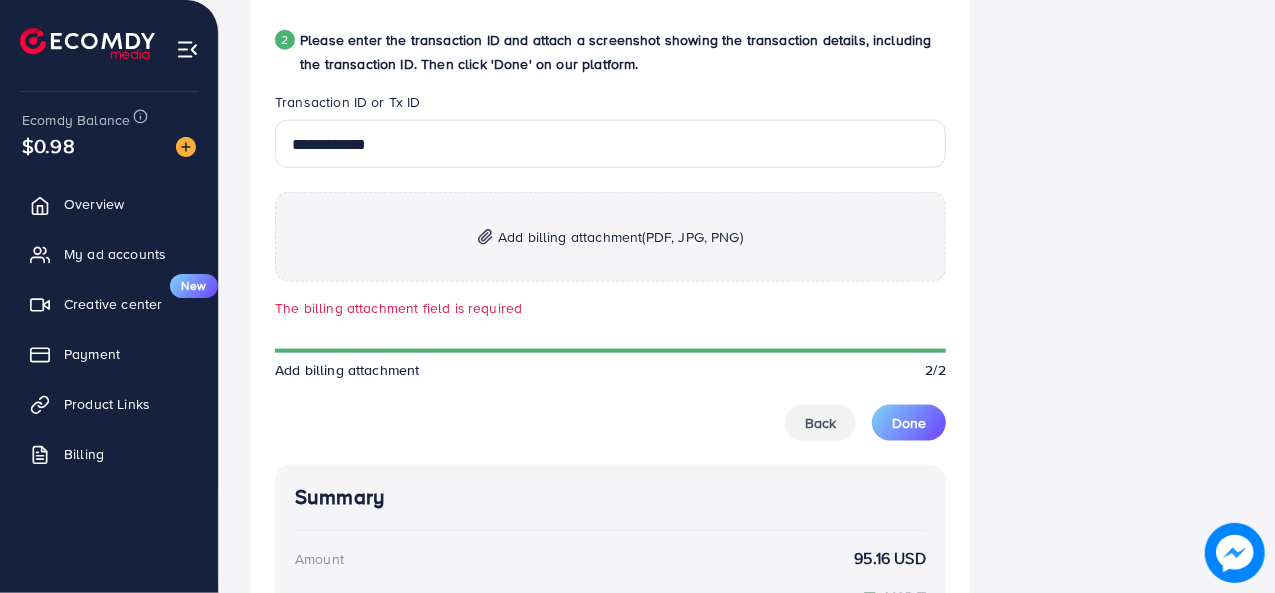 drag, startPoint x: 1158, startPoint y: 469, endPoint x: 1146, endPoint y: 467, distance: 12.165525 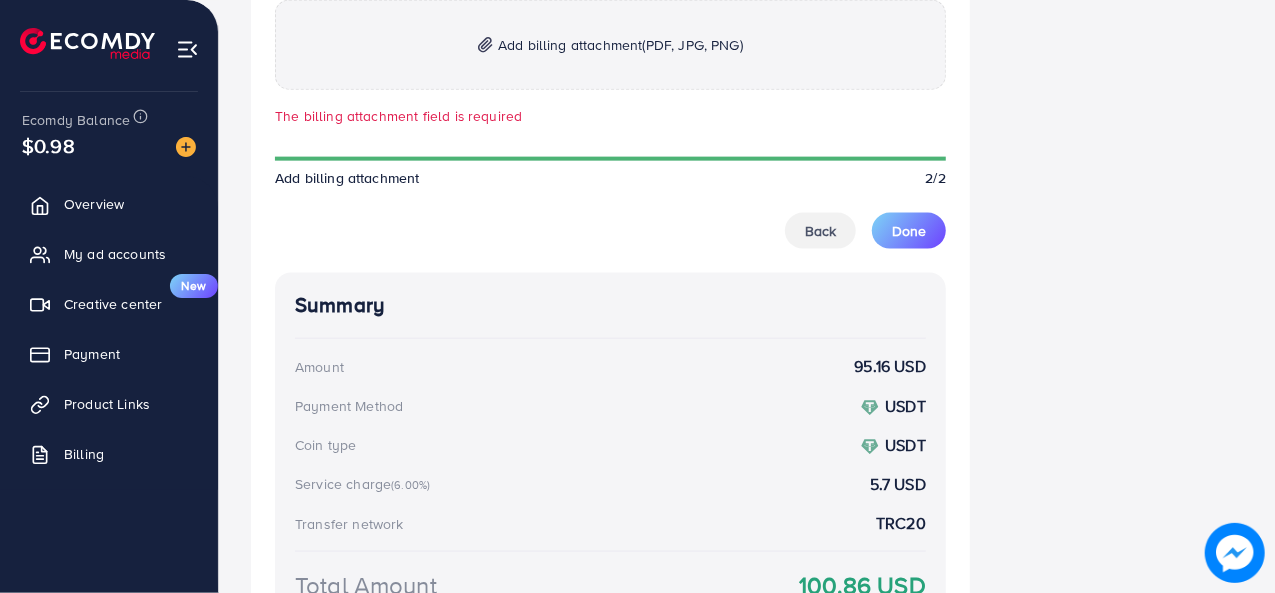 scroll, scrollTop: 1028, scrollLeft: 0, axis: vertical 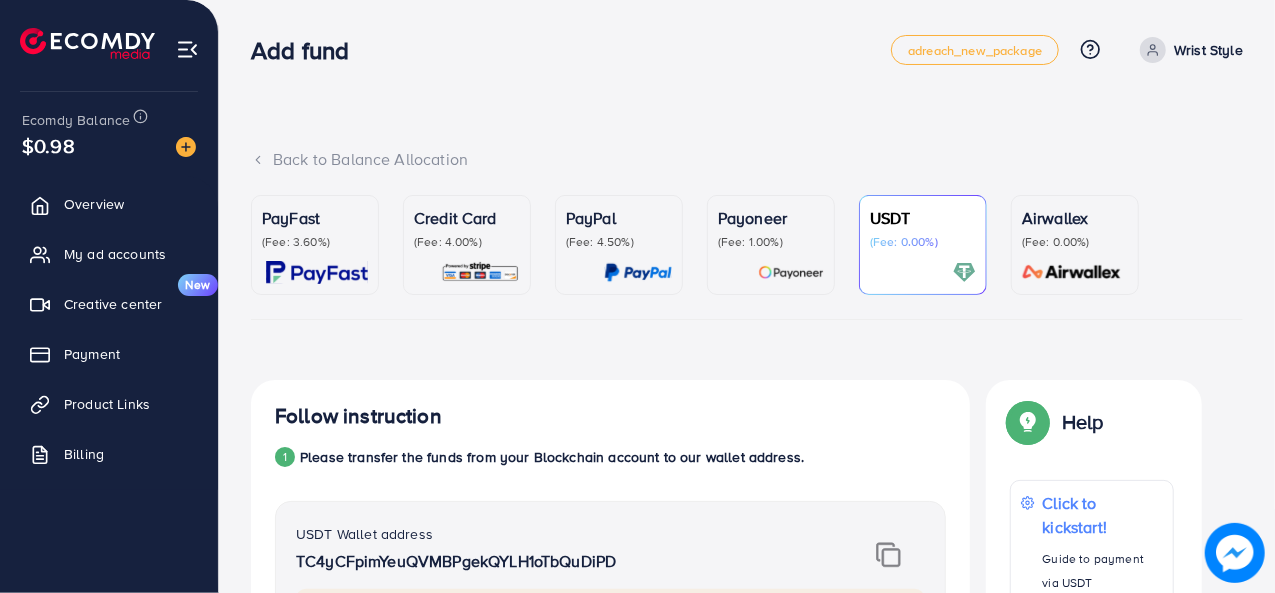 click on "Add fund   adreach_new_package  Help Center Contact Support Plans and Pricing Term and policy About Us  Wrist Style  Profile Log out" at bounding box center [747, 49] 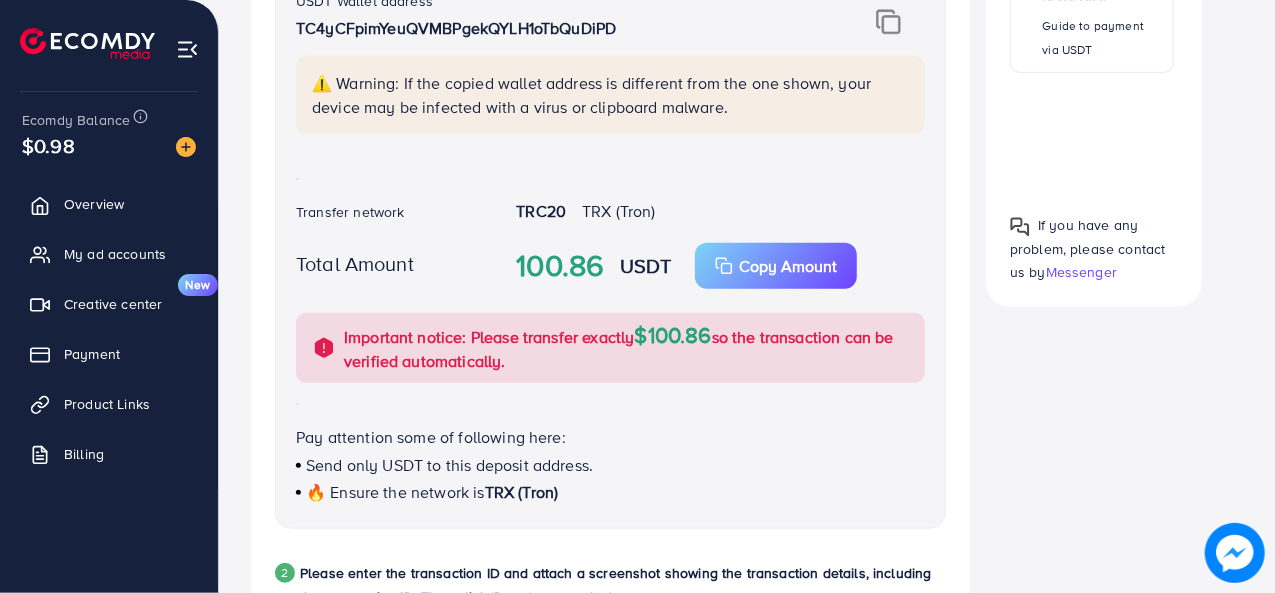 scroll, scrollTop: 1066, scrollLeft: 0, axis: vertical 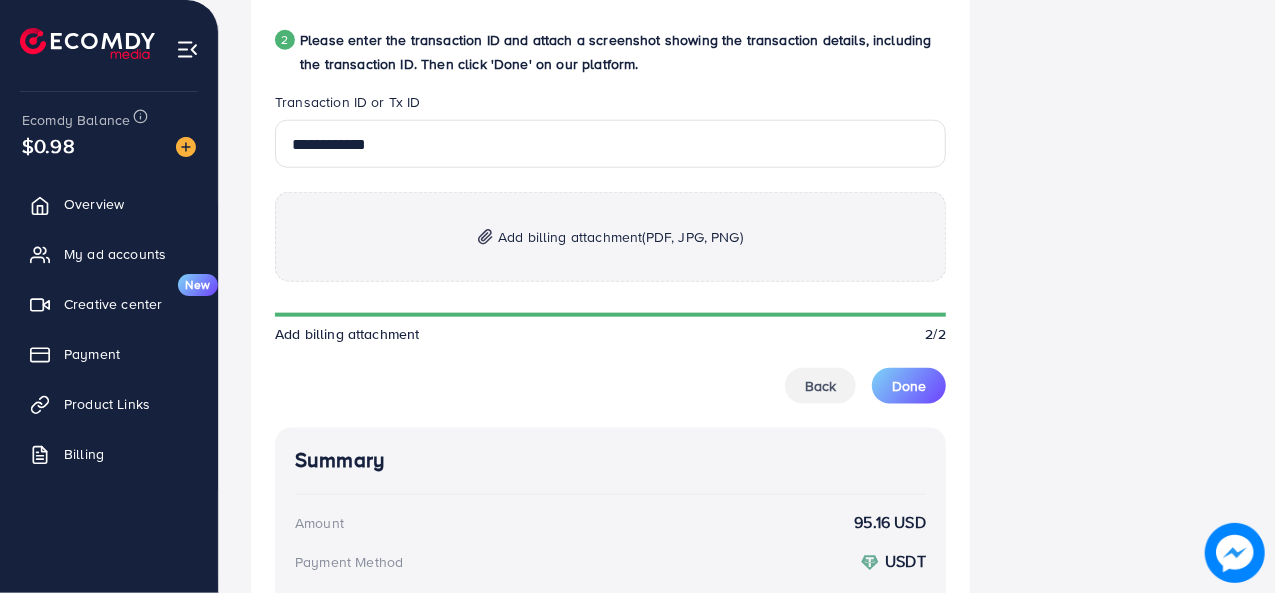 click on "Add billing attachment  (PDF, JPG, PNG)" at bounding box center (610, 237) 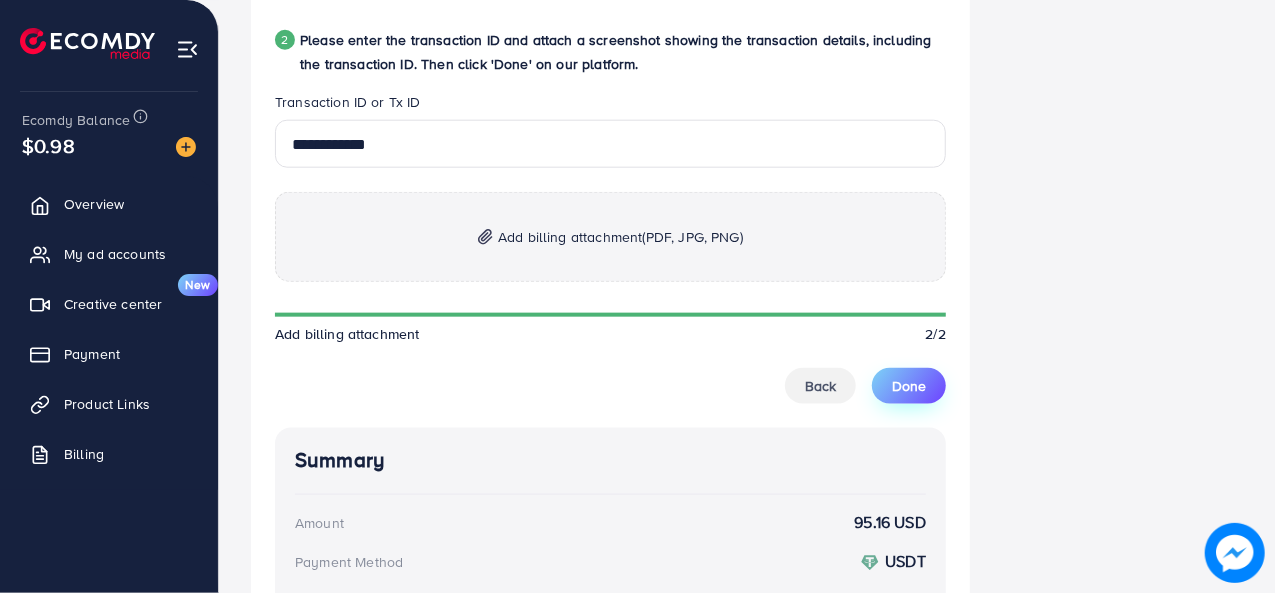 click on "Done" at bounding box center (909, 386) 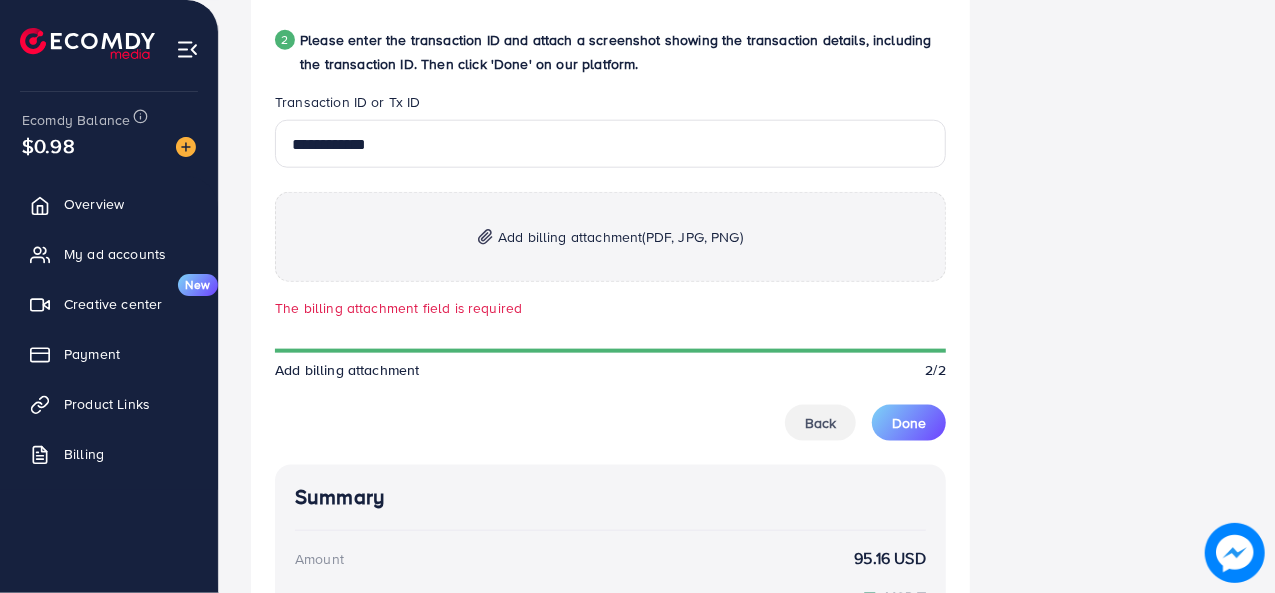 click on "Help   Help   Click to kickstart!   Guide to payment via USDT   If you have any problem, please contact us by   Messenger" at bounding box center [1094, 100] 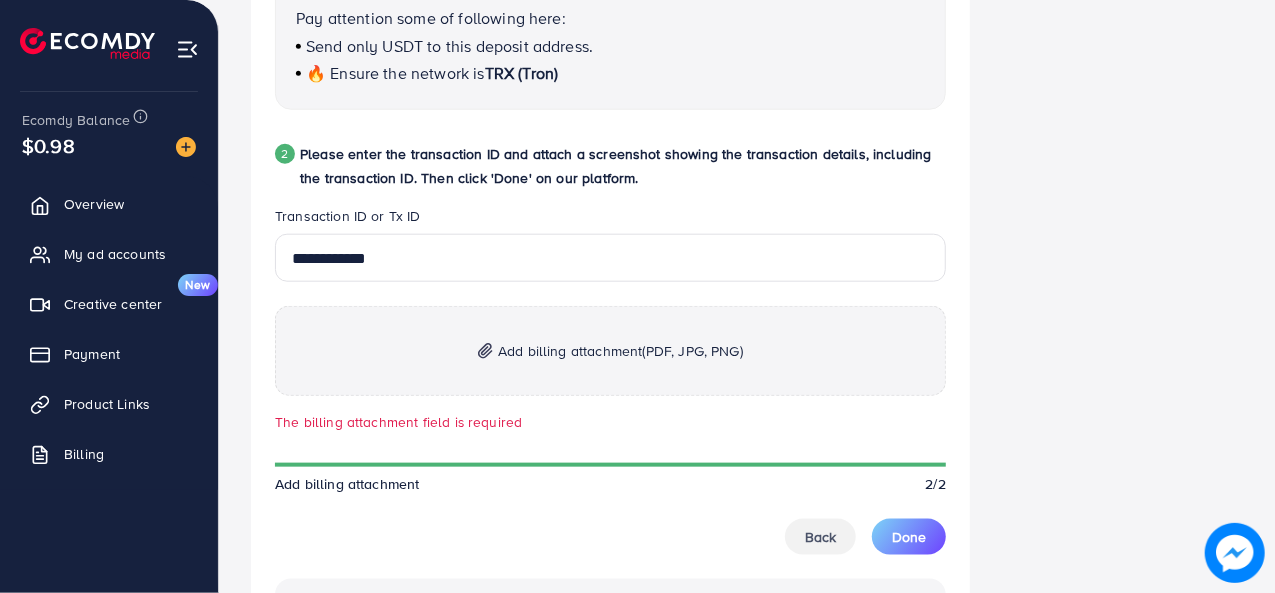scroll, scrollTop: 895, scrollLeft: 0, axis: vertical 